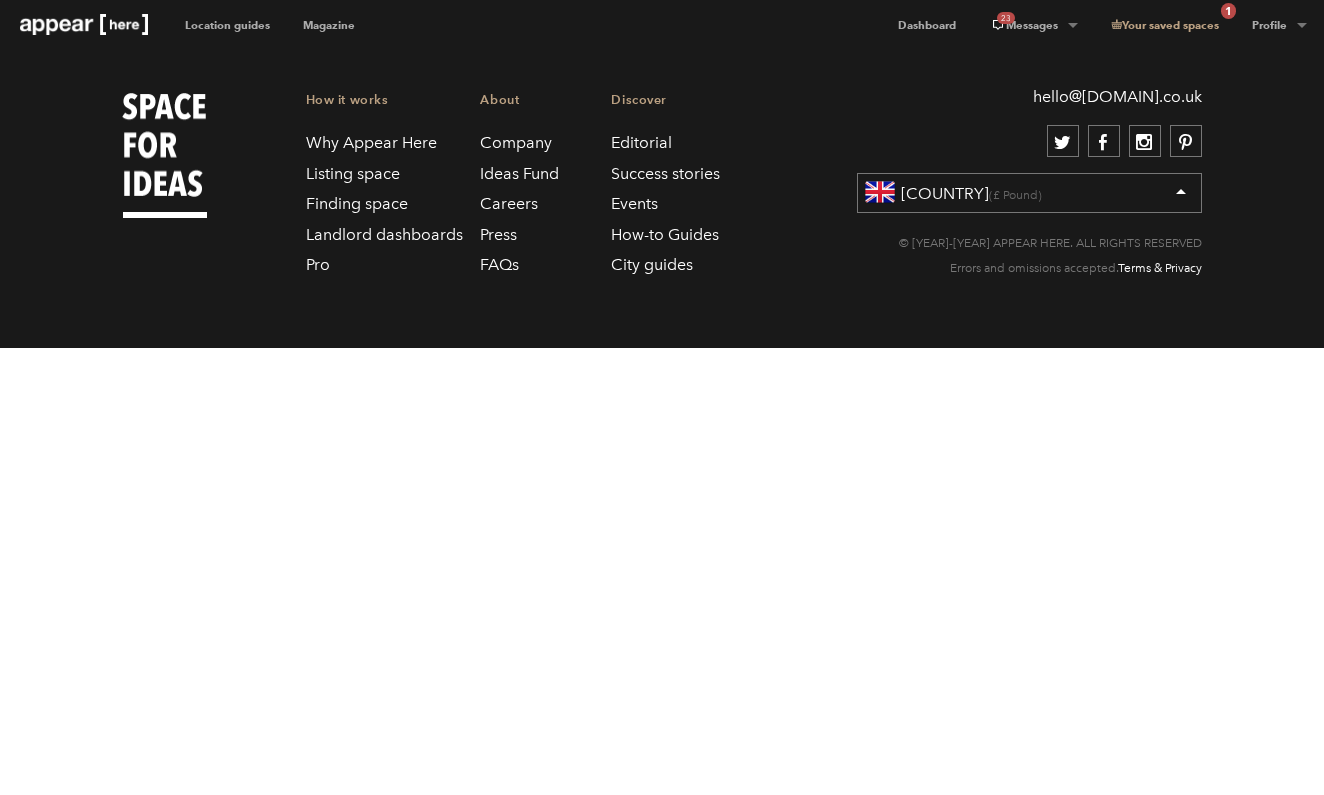 scroll, scrollTop: 0, scrollLeft: 0, axis: both 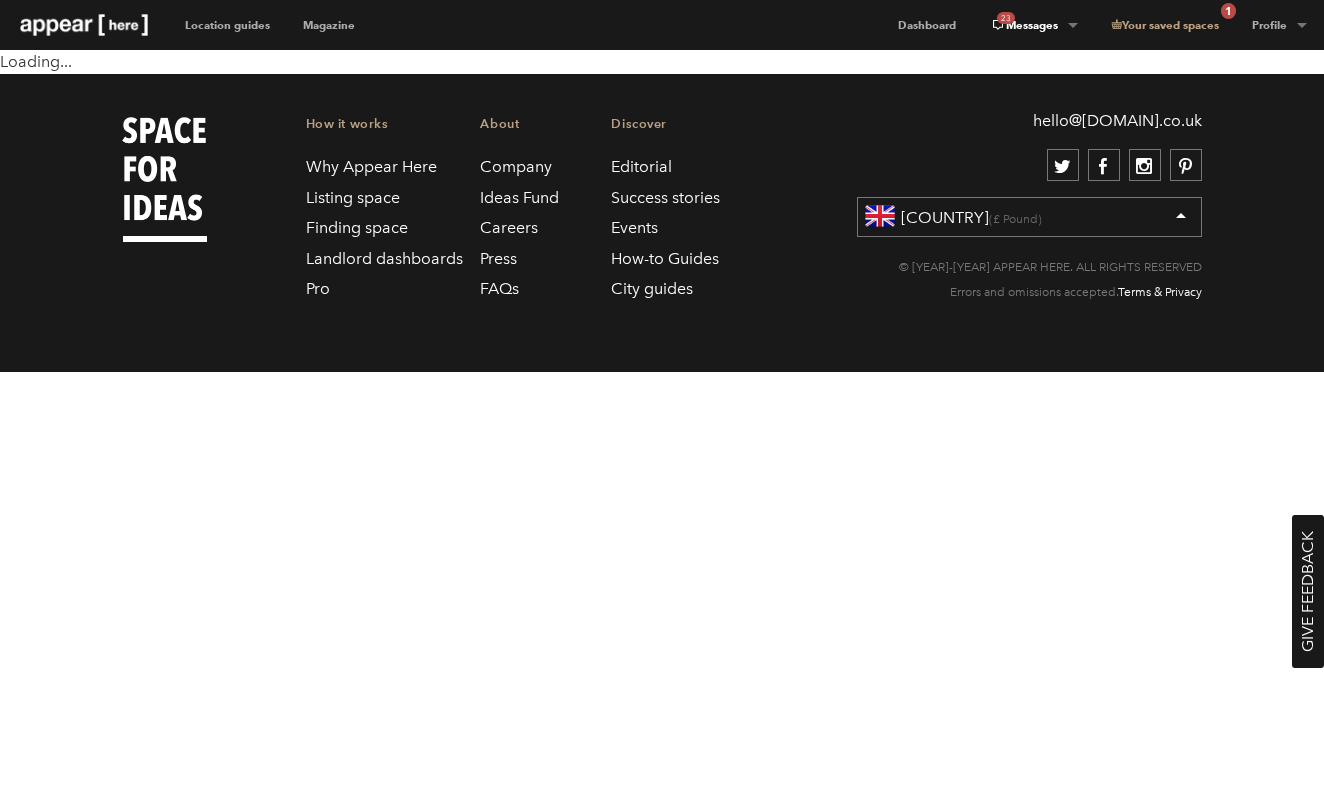click on "23
Messages" at bounding box center (1033, 25) 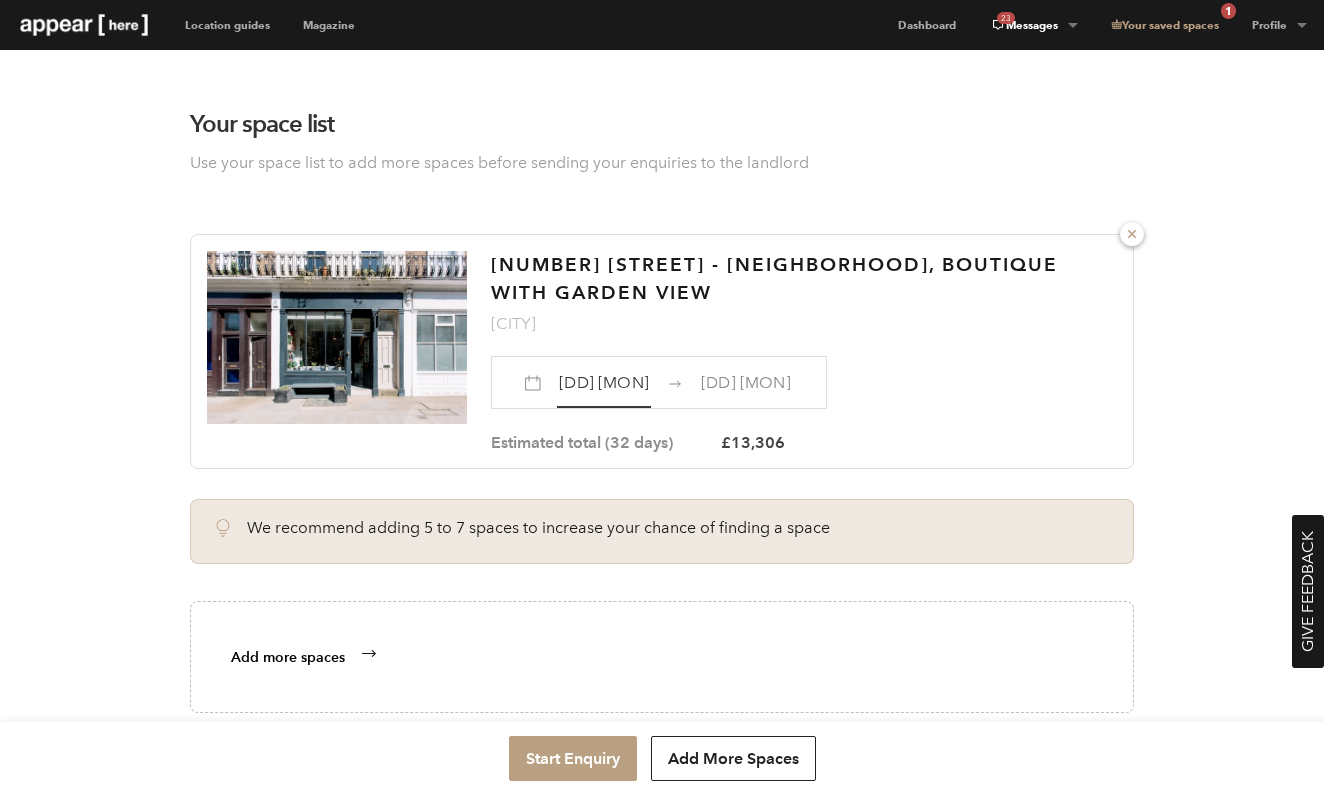 click on "23
Messages" at bounding box center (1033, 25) 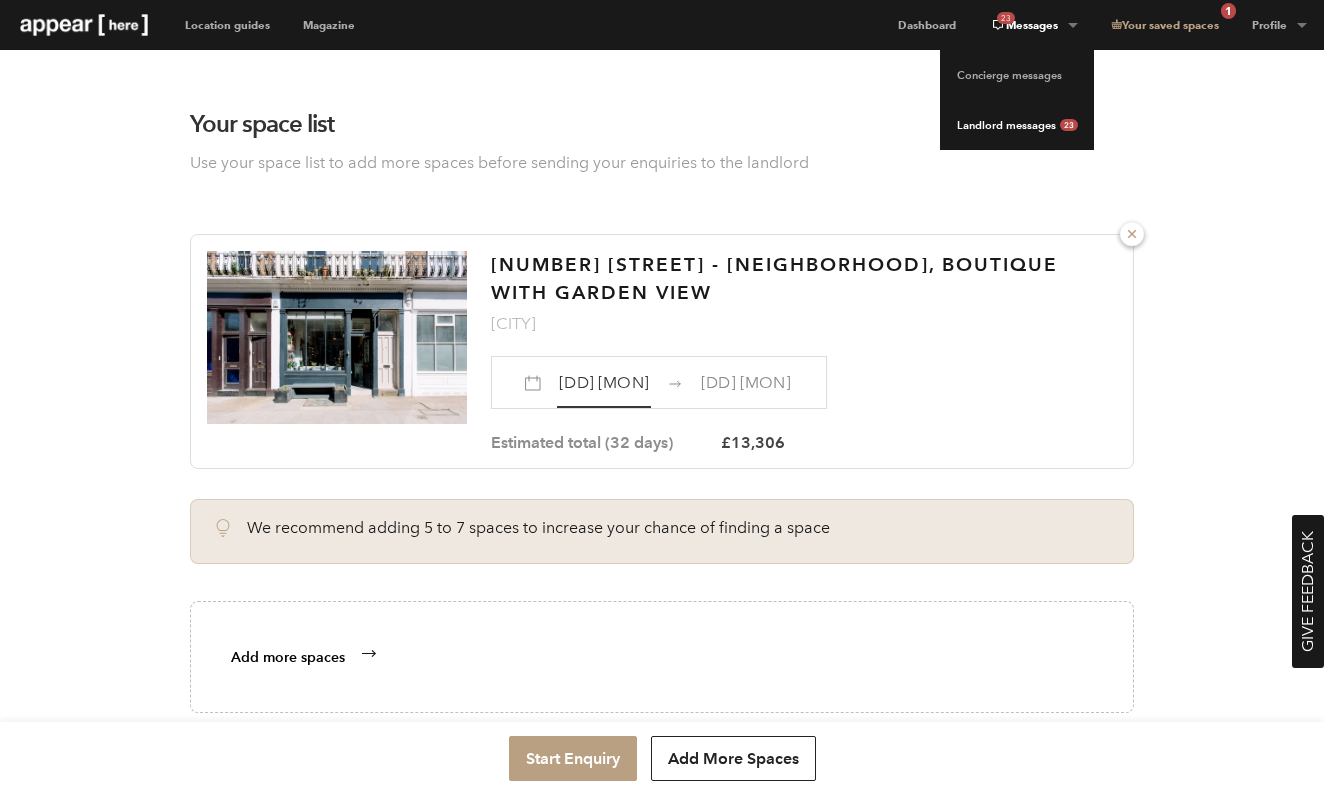 click on "Landlord messages
23" at bounding box center [1017, 125] 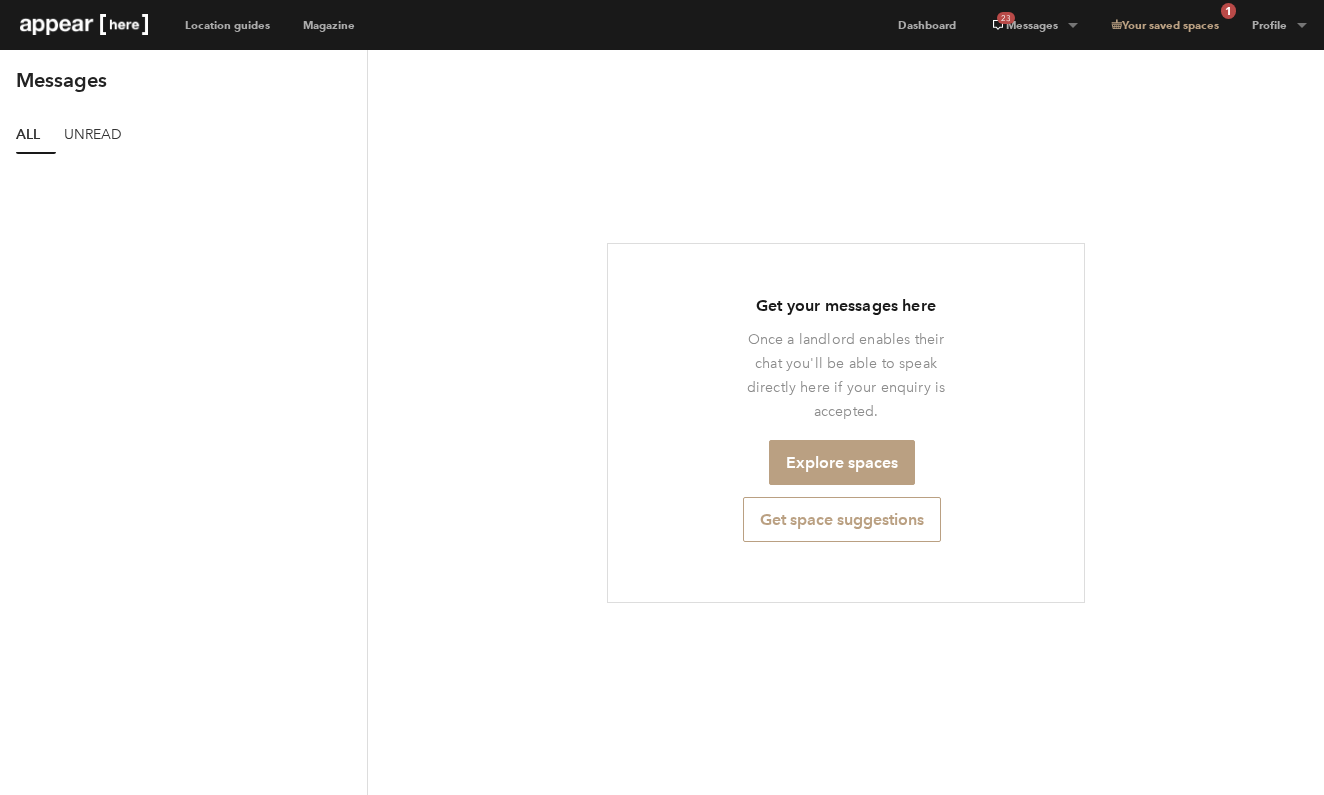 scroll, scrollTop: 0, scrollLeft: 0, axis: both 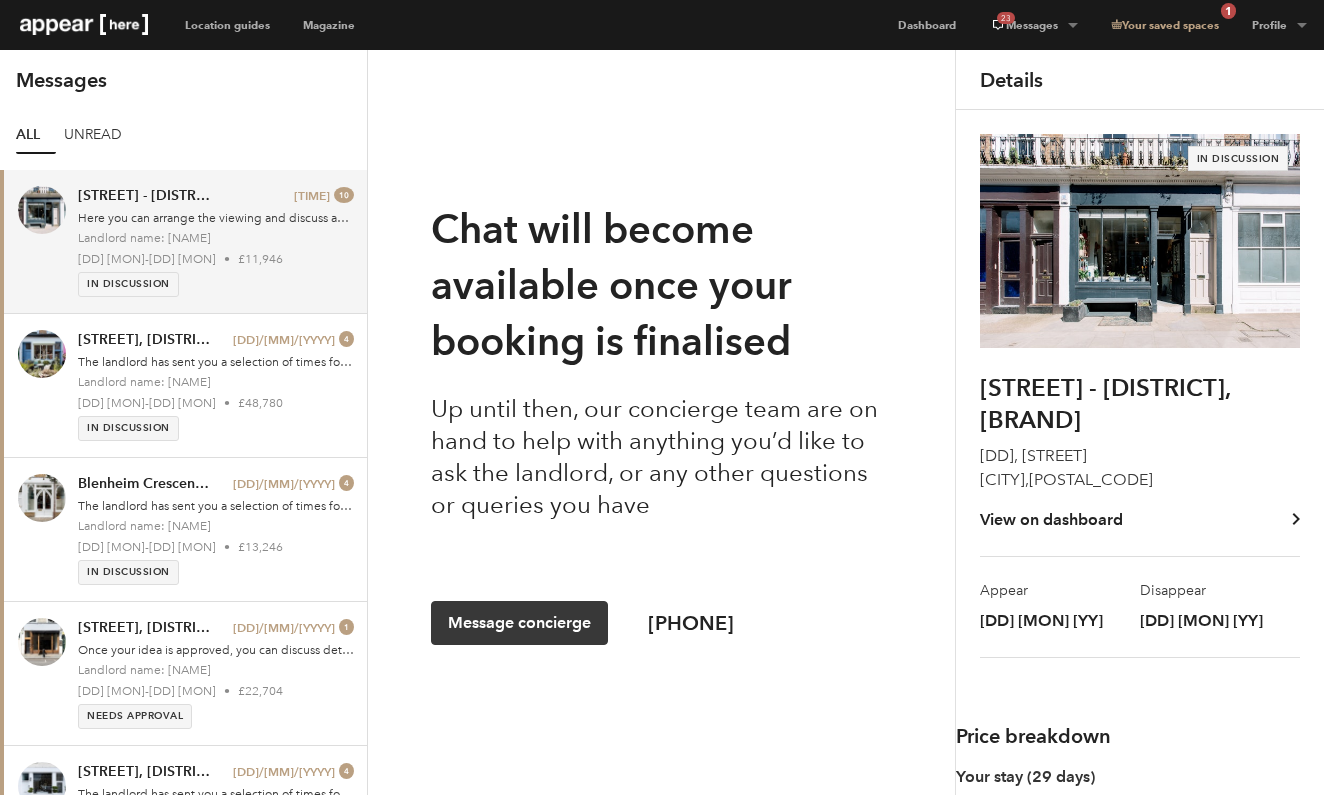 click on "Message concierge" at bounding box center (519, 623) 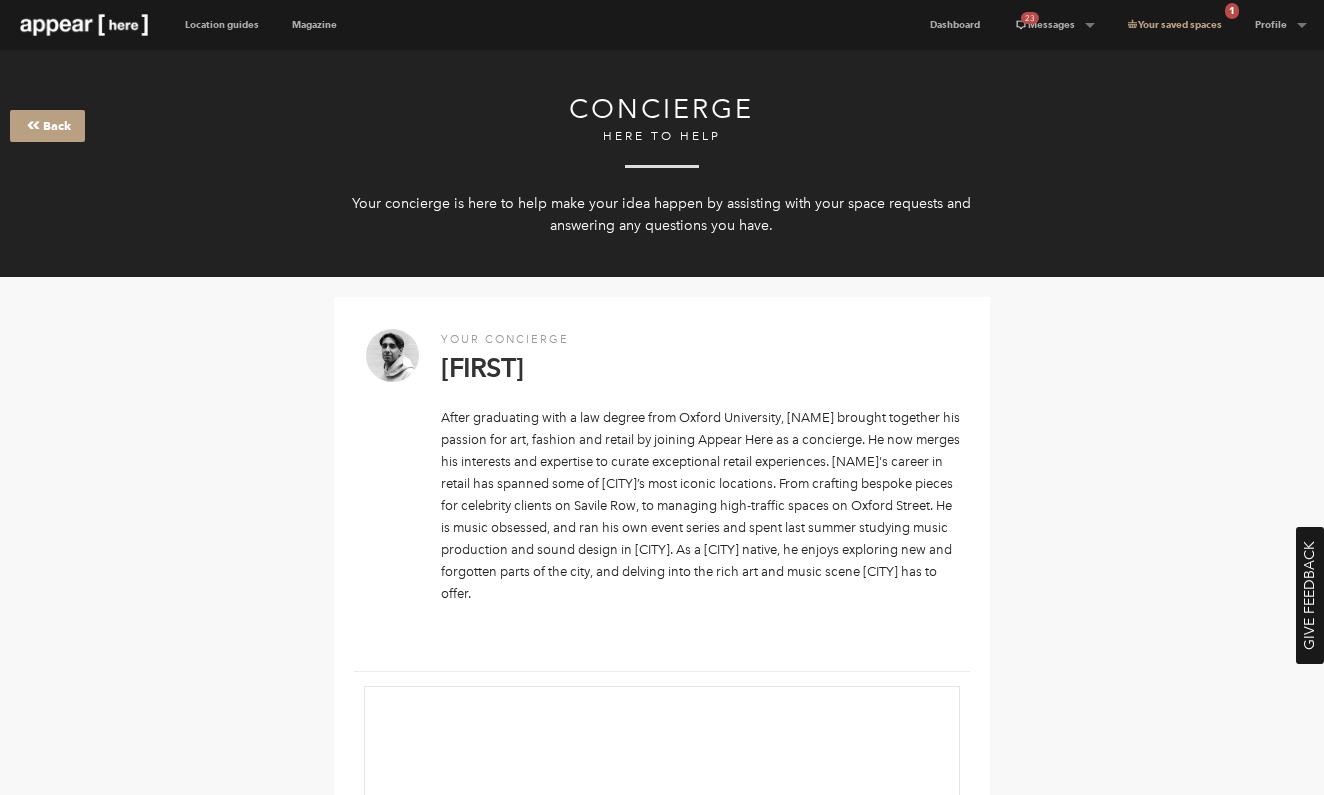 scroll, scrollTop: 0, scrollLeft: 0, axis: both 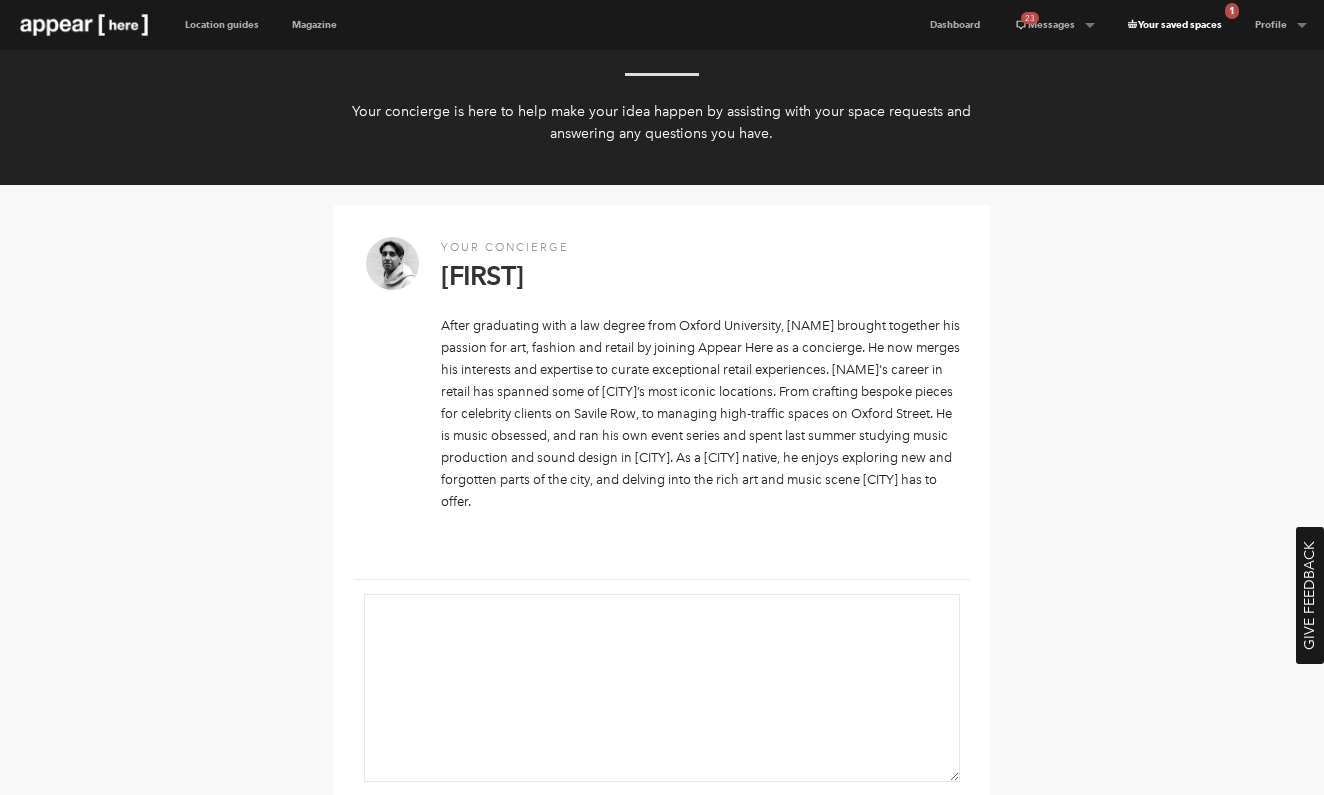 click on "Your saved spaces
1" at bounding box center [1174, 25] 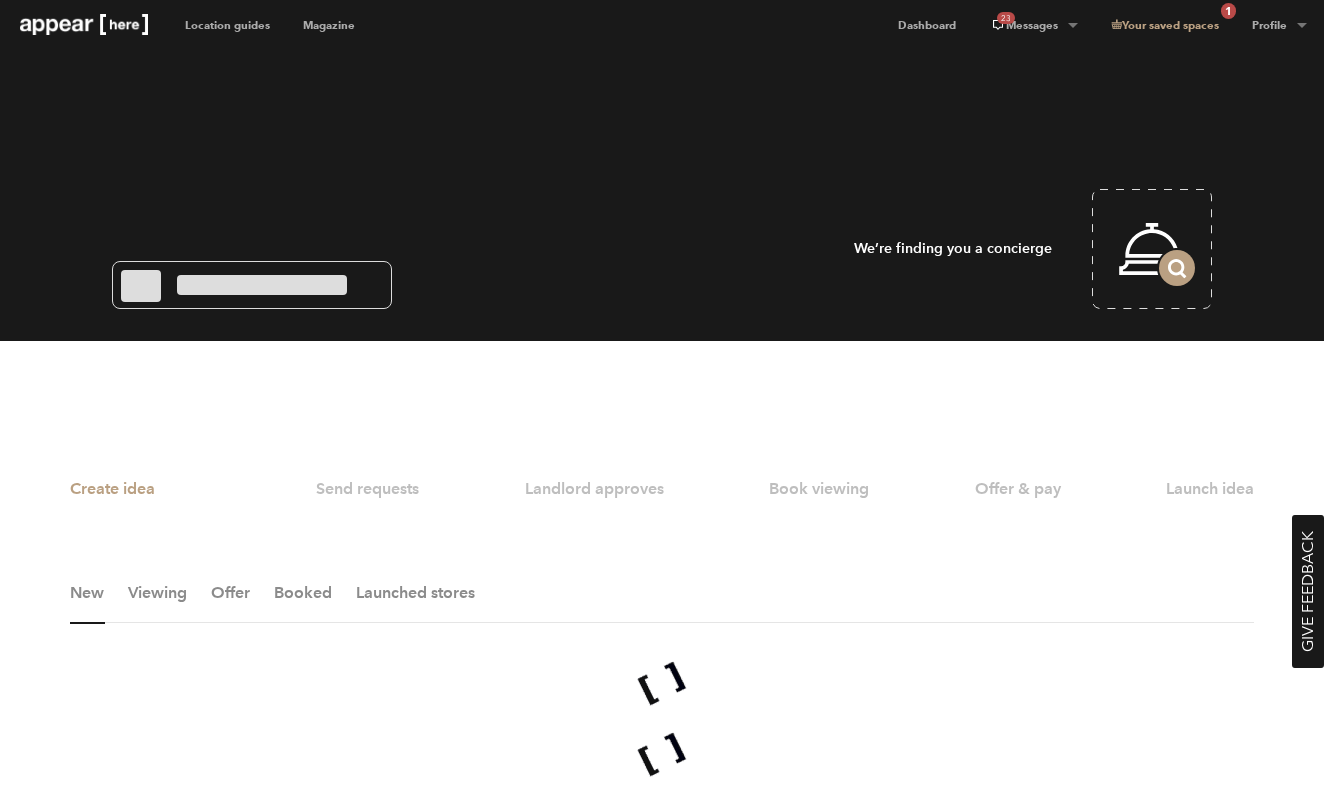 scroll, scrollTop: 0, scrollLeft: 0, axis: both 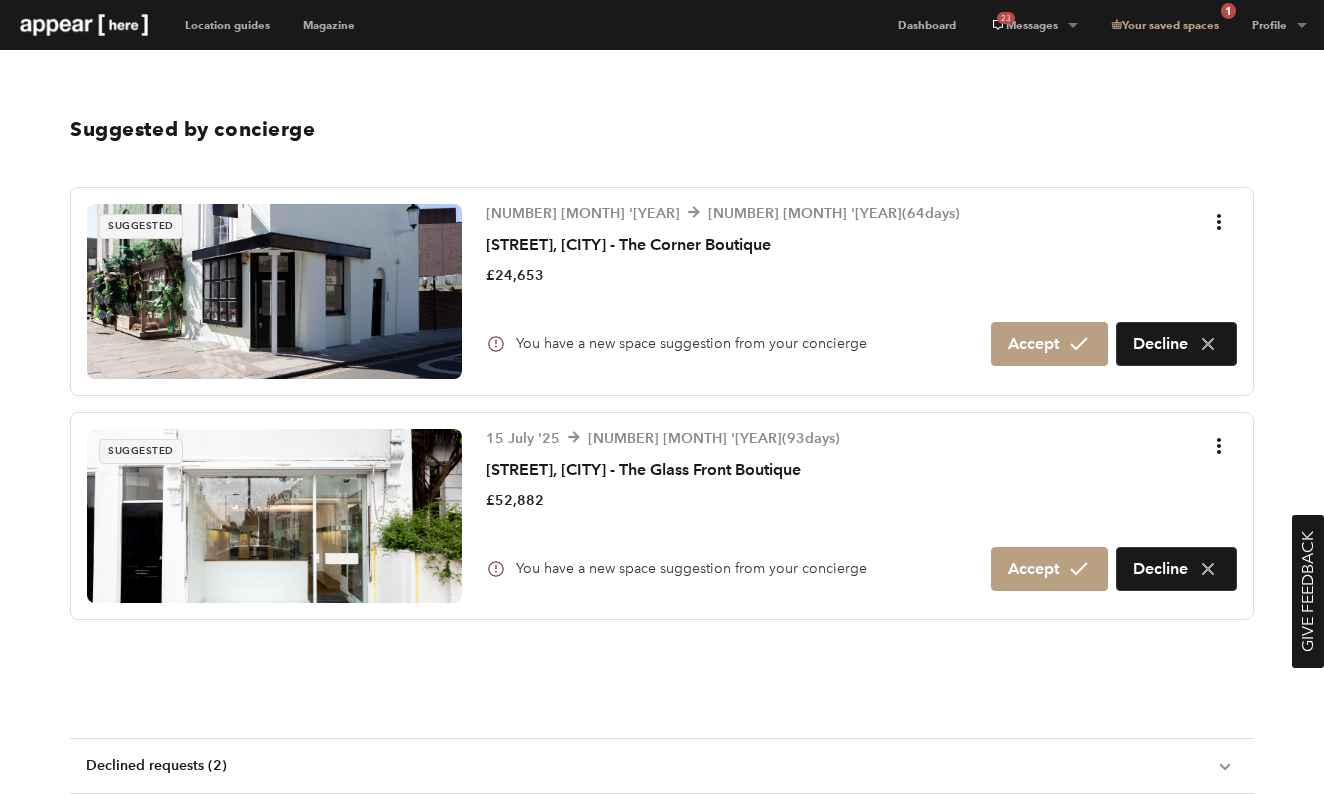 click at bounding box center [274, 516] 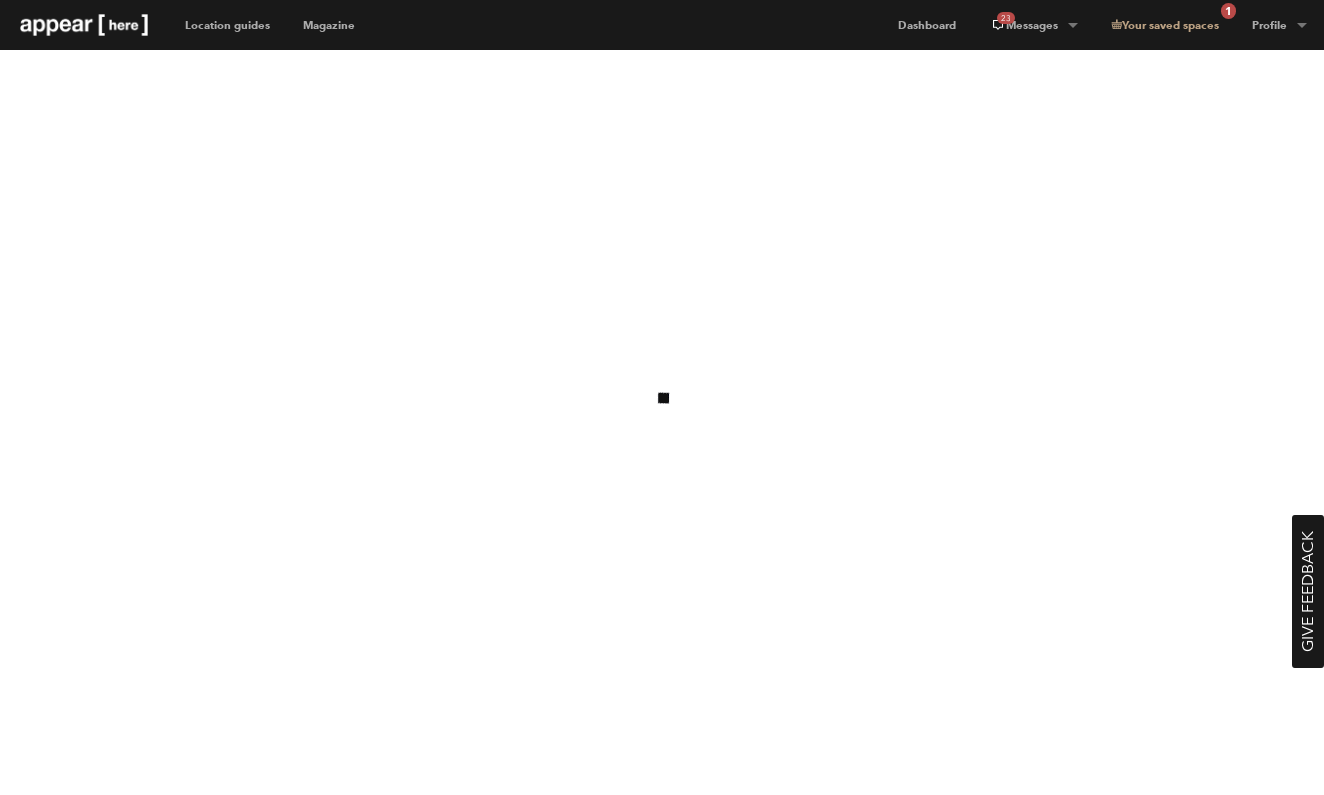scroll, scrollTop: 0, scrollLeft: 0, axis: both 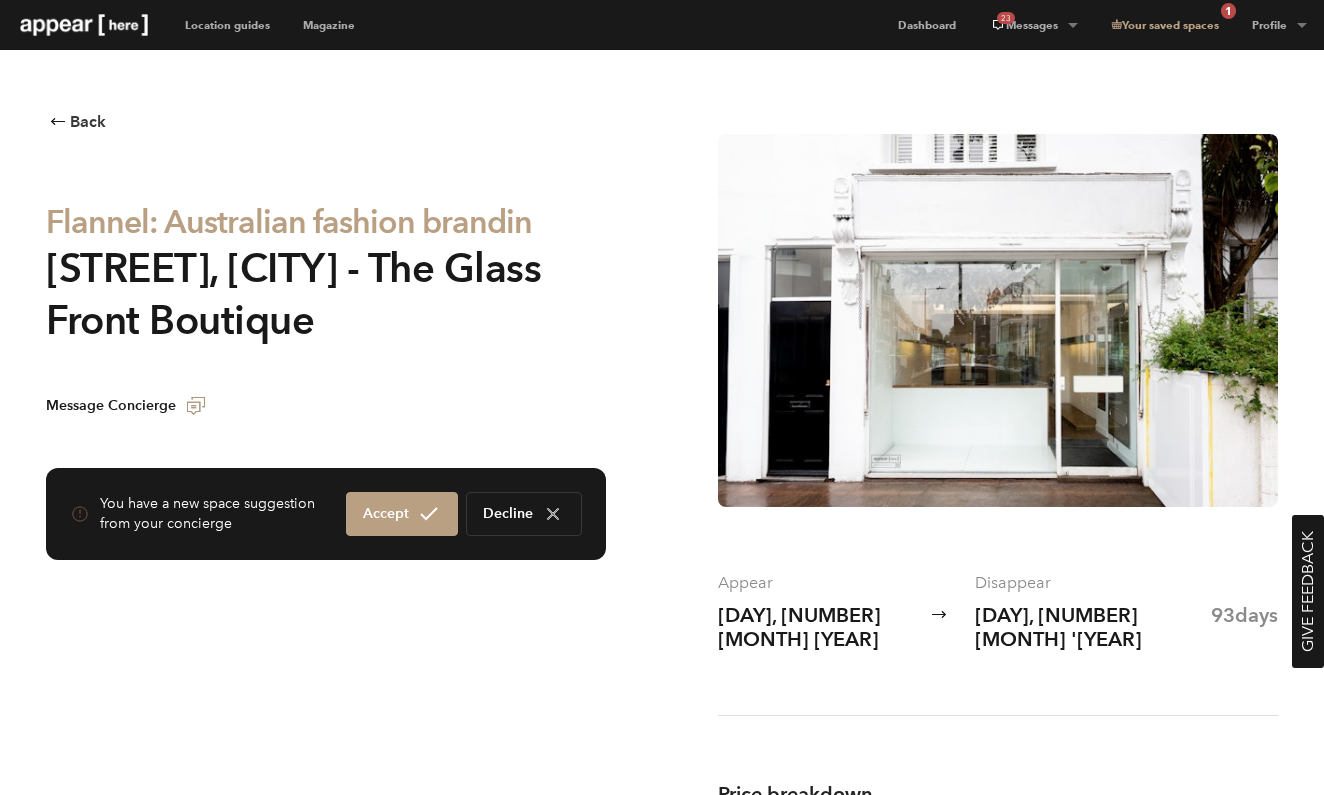 click at bounding box center [998, 320] 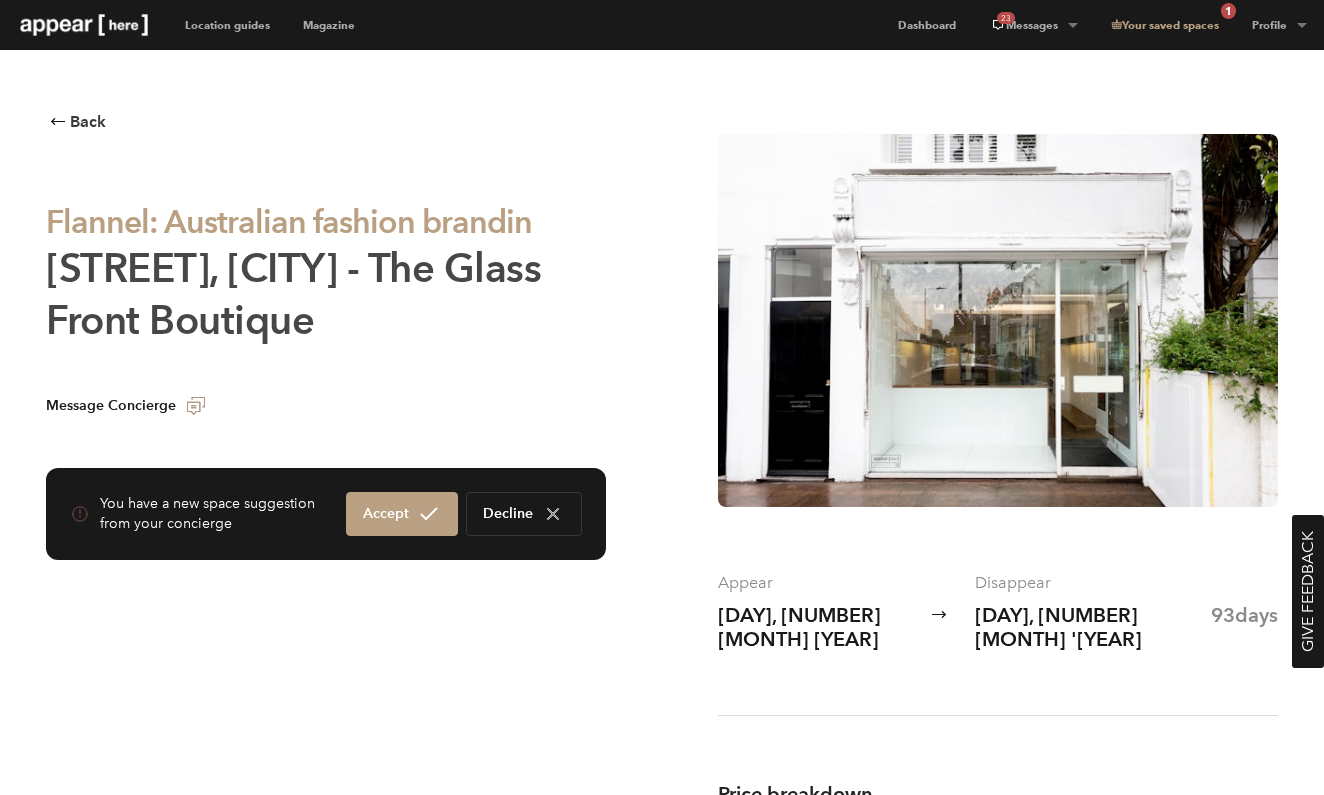 click on "Ledbury Road, London - The Glass Front Boutique" at bounding box center (293, 294) 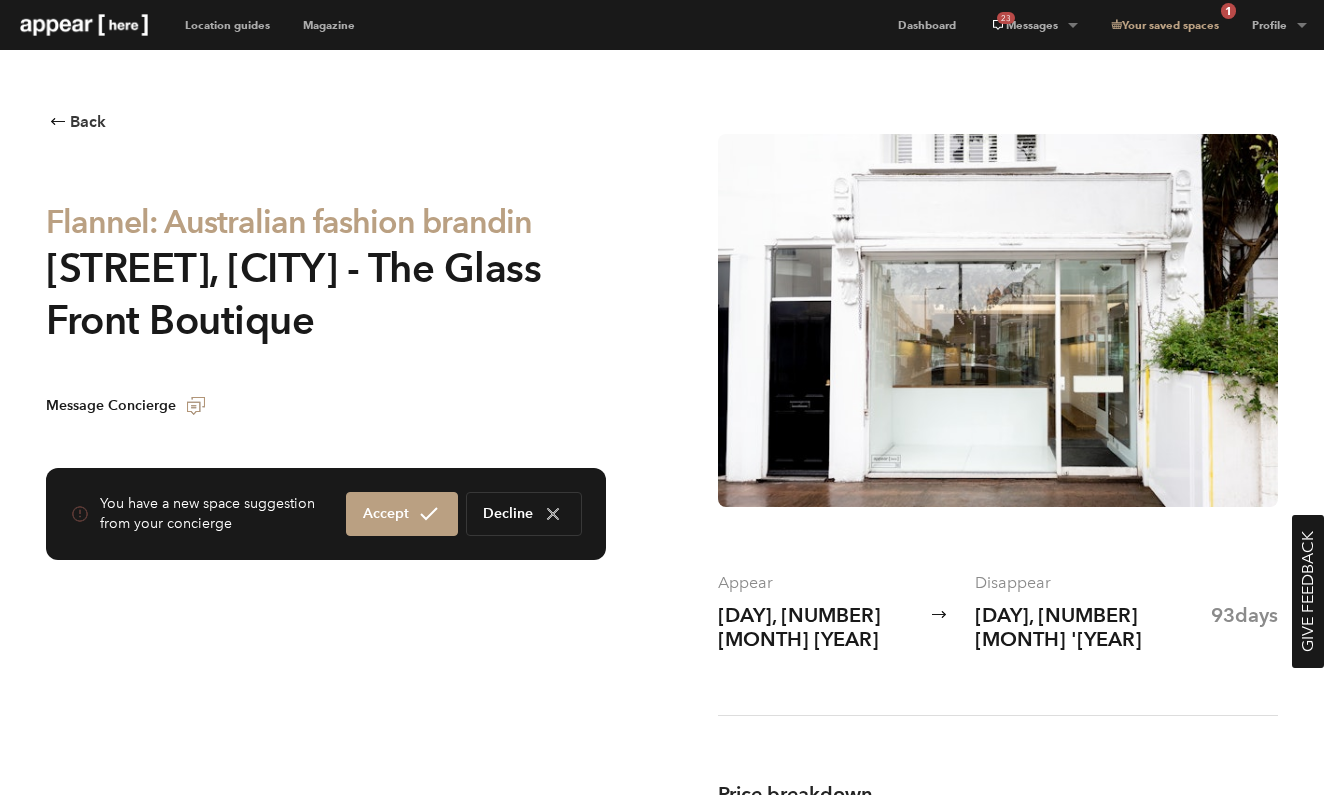 scroll, scrollTop: 0, scrollLeft: 0, axis: both 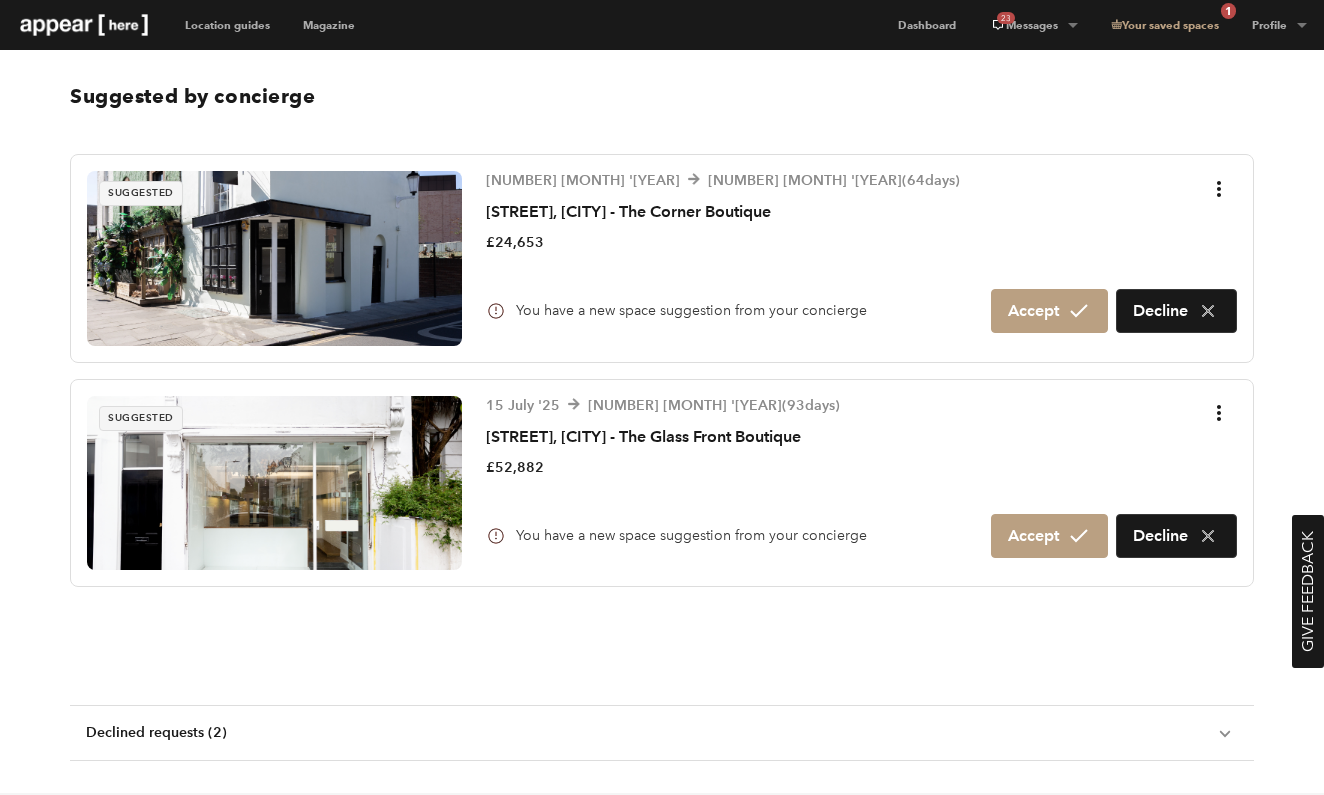 click at bounding box center [274, 258] 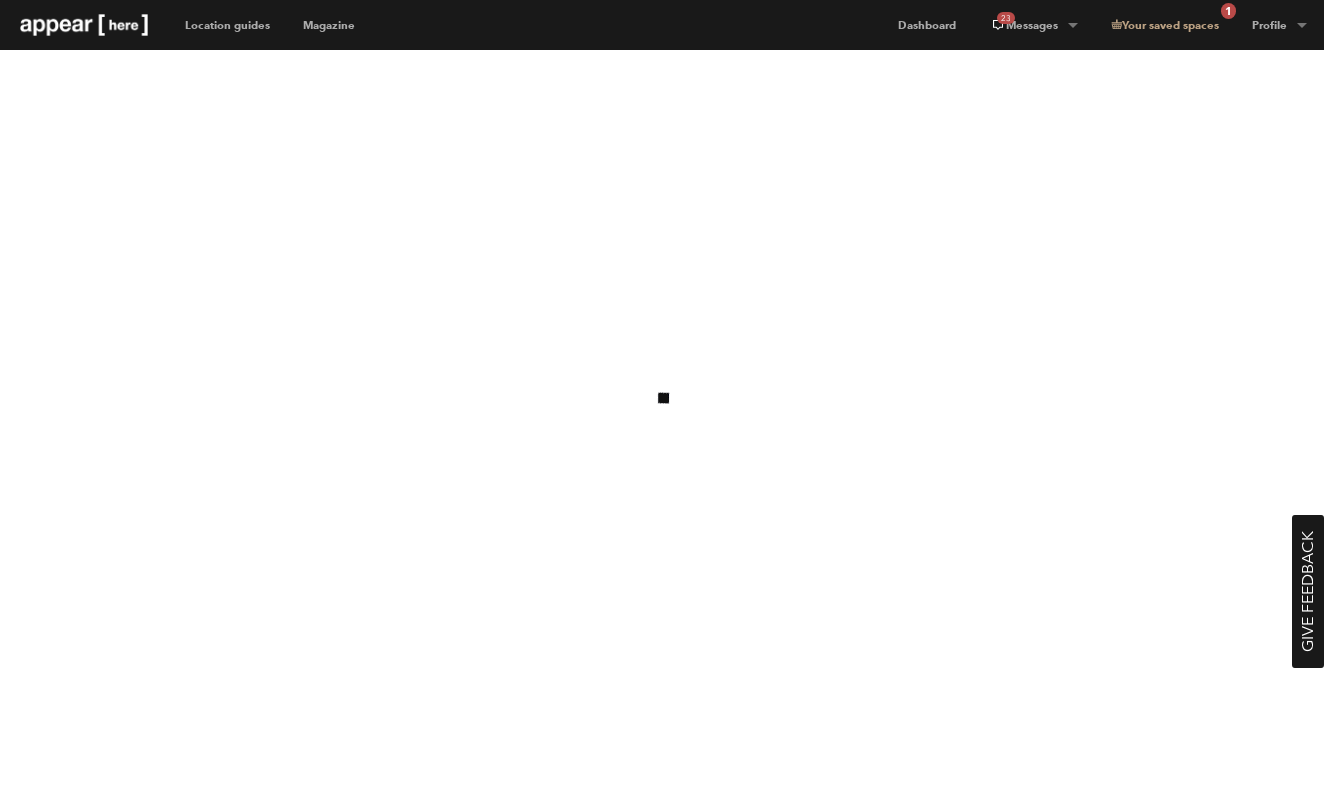 scroll, scrollTop: 0, scrollLeft: 0, axis: both 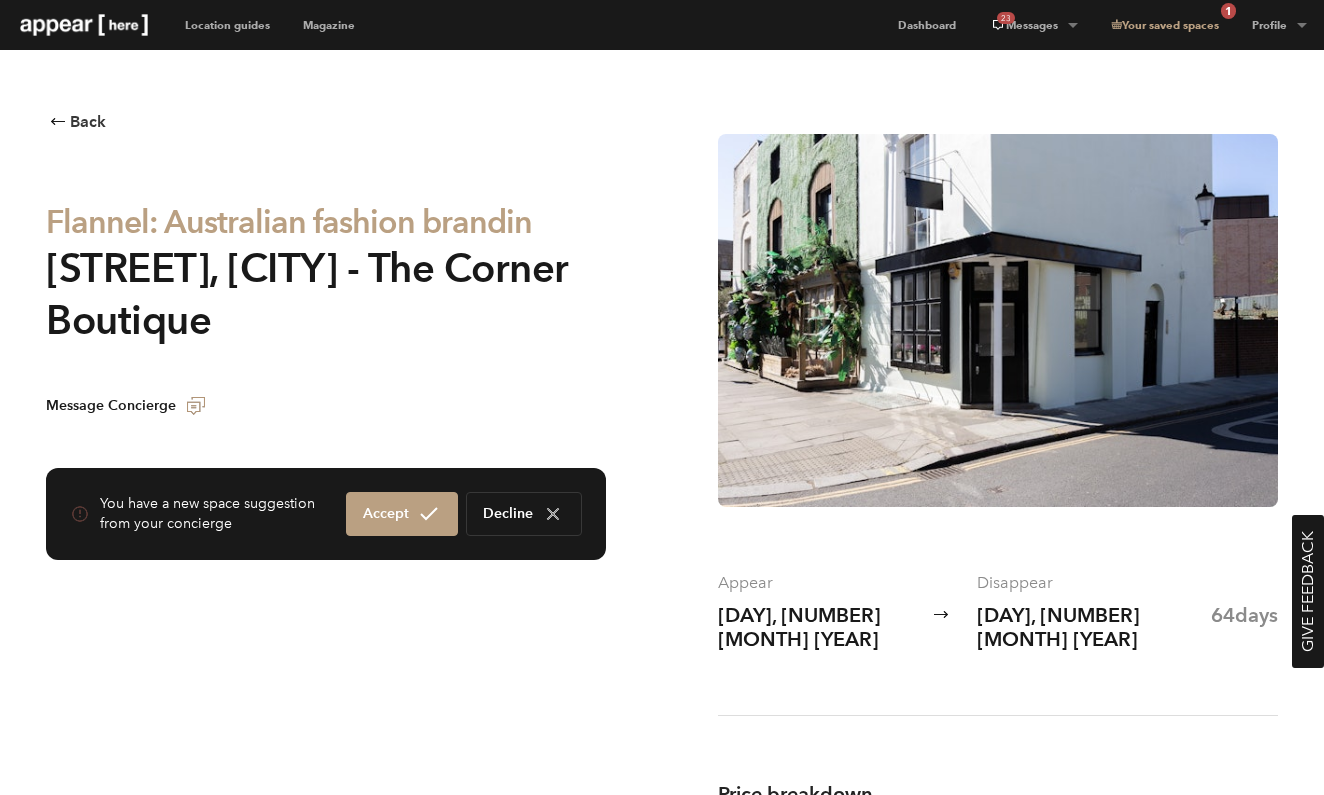 click at bounding box center (998, 320) 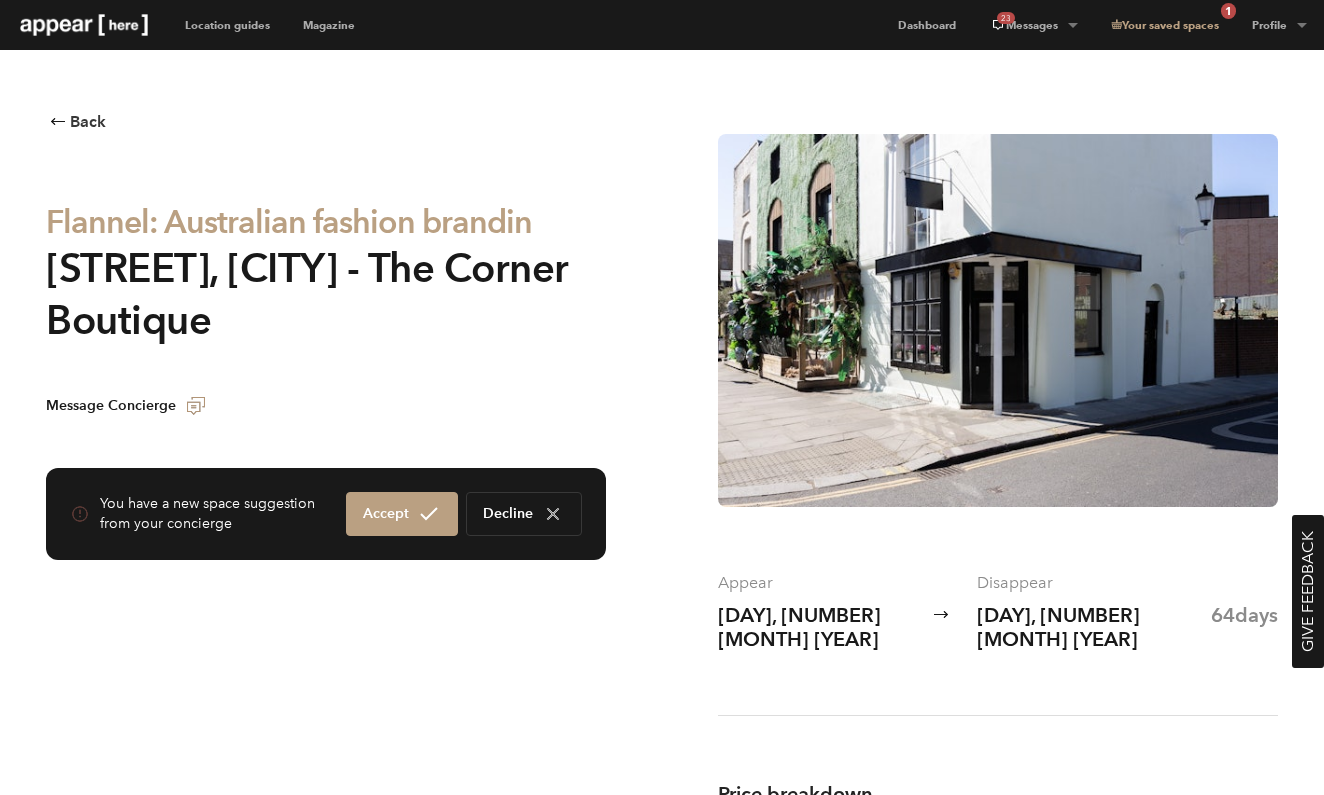 click on "Back Flannel: Australian fashion brand  in Sydney Street, Chelsea - The Corner Boutique Message Concierge
You have a new space suggestion from your concierge Accept
Decline" at bounding box center (326, 330) 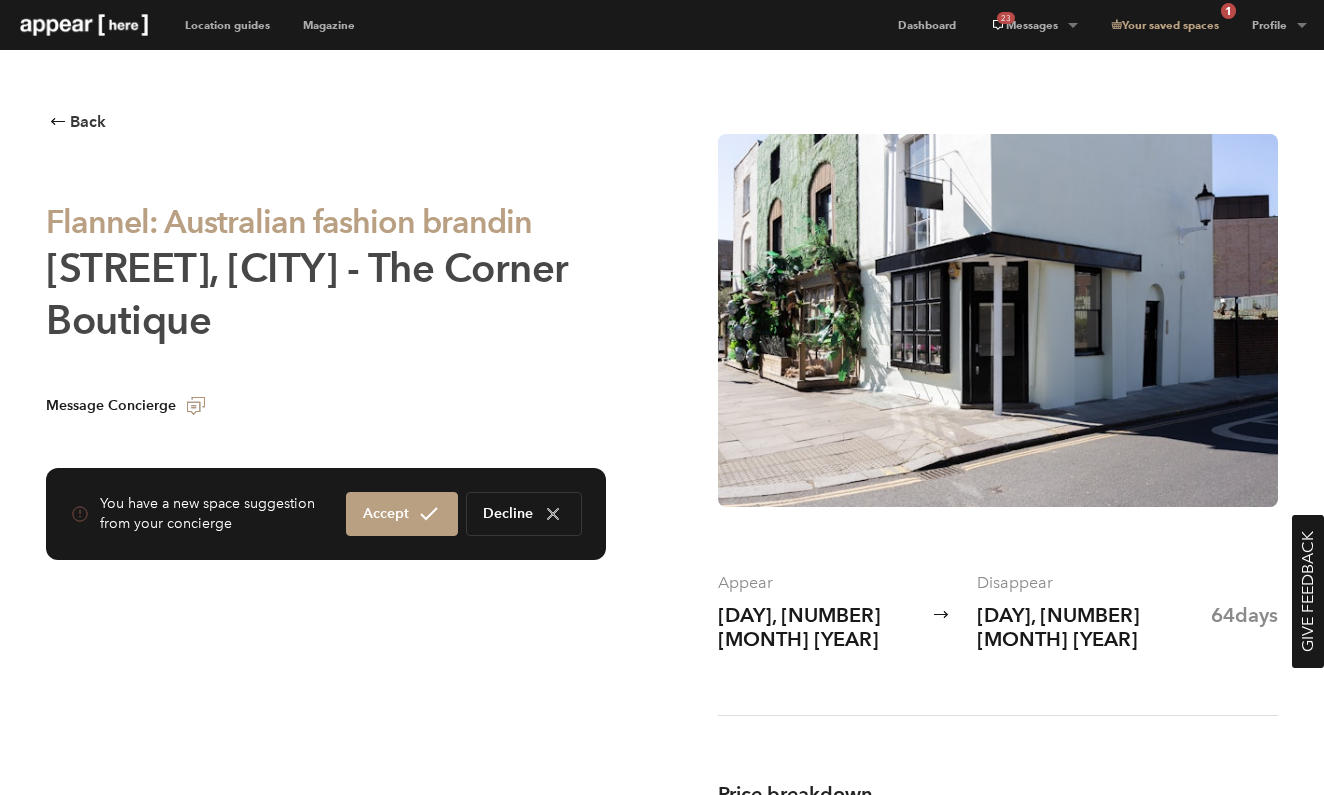 click on "Sydney Street, Chelsea - The Corner Boutique" at bounding box center (307, 294) 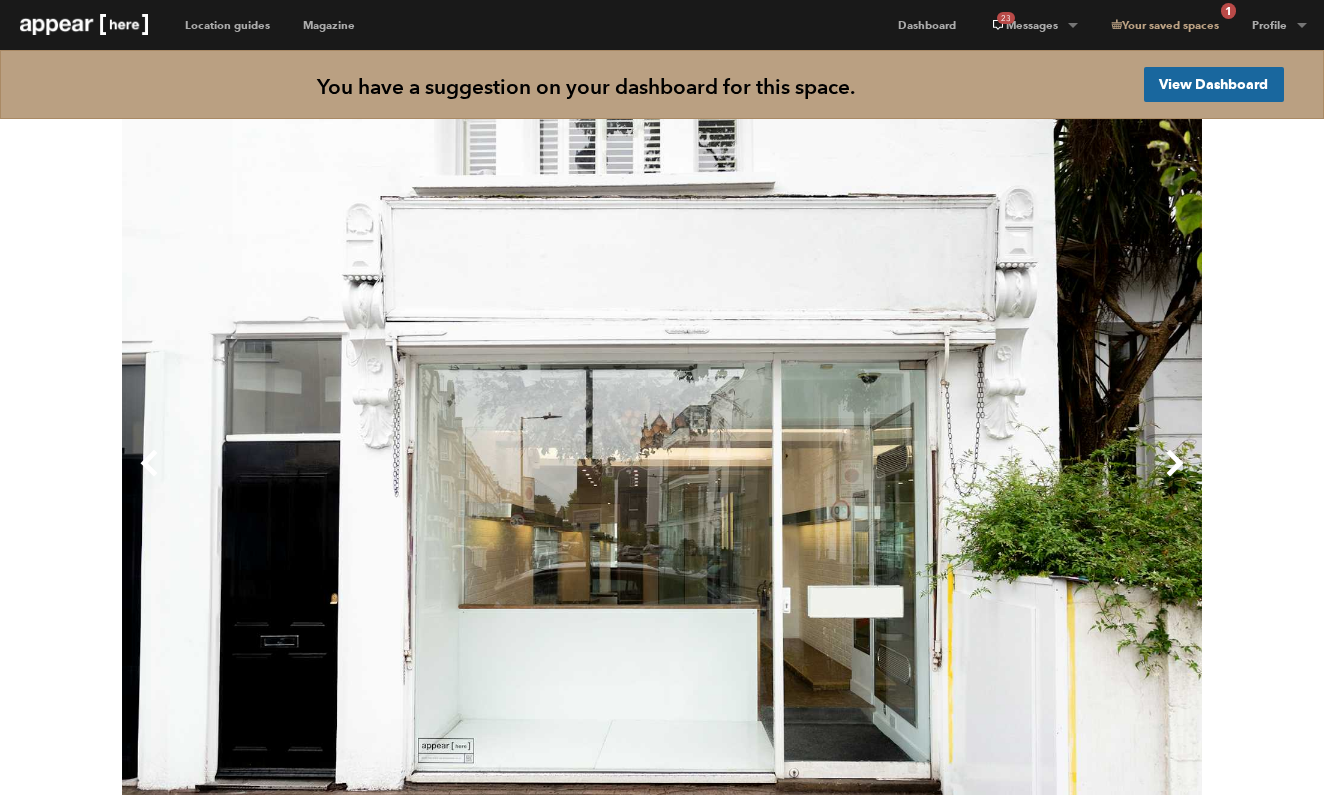 scroll, scrollTop: 0, scrollLeft: 0, axis: both 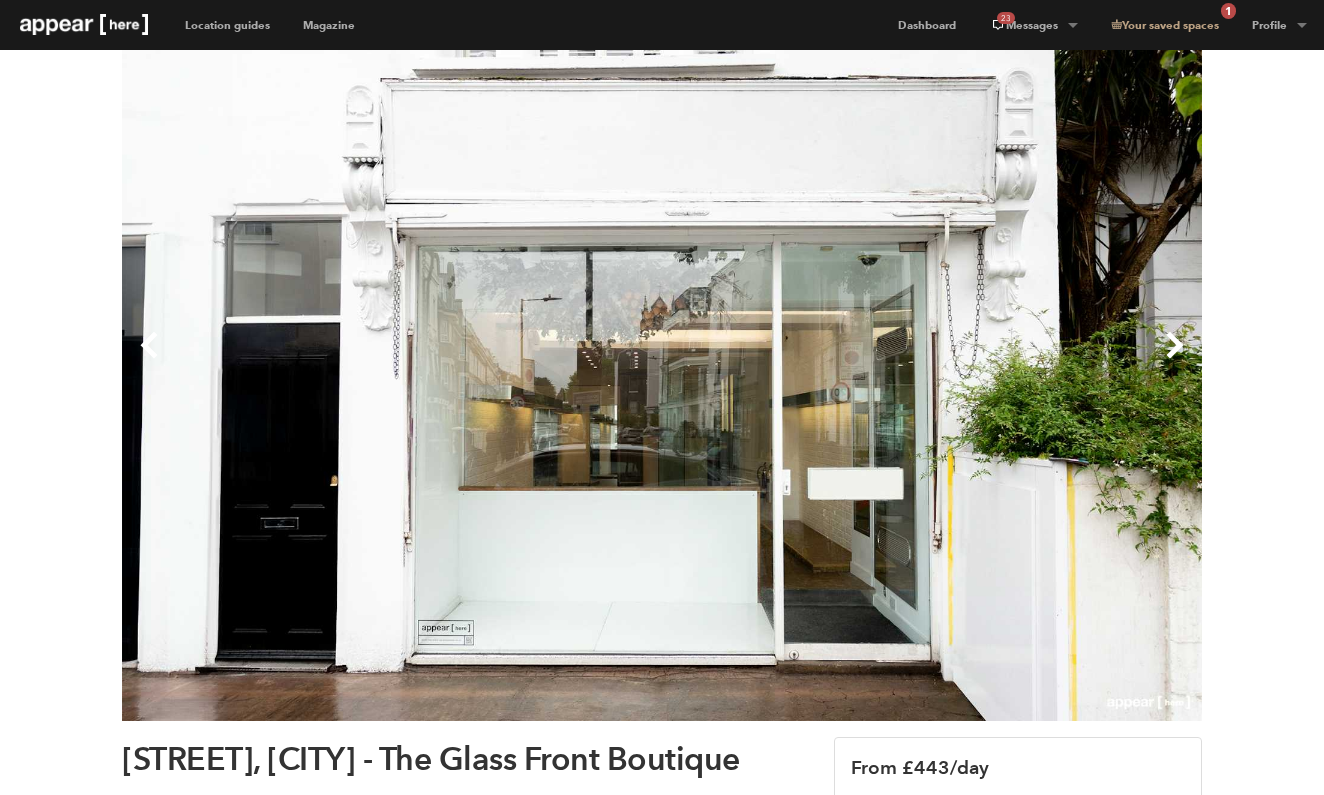 click on "Next" at bounding box center (932, 361) 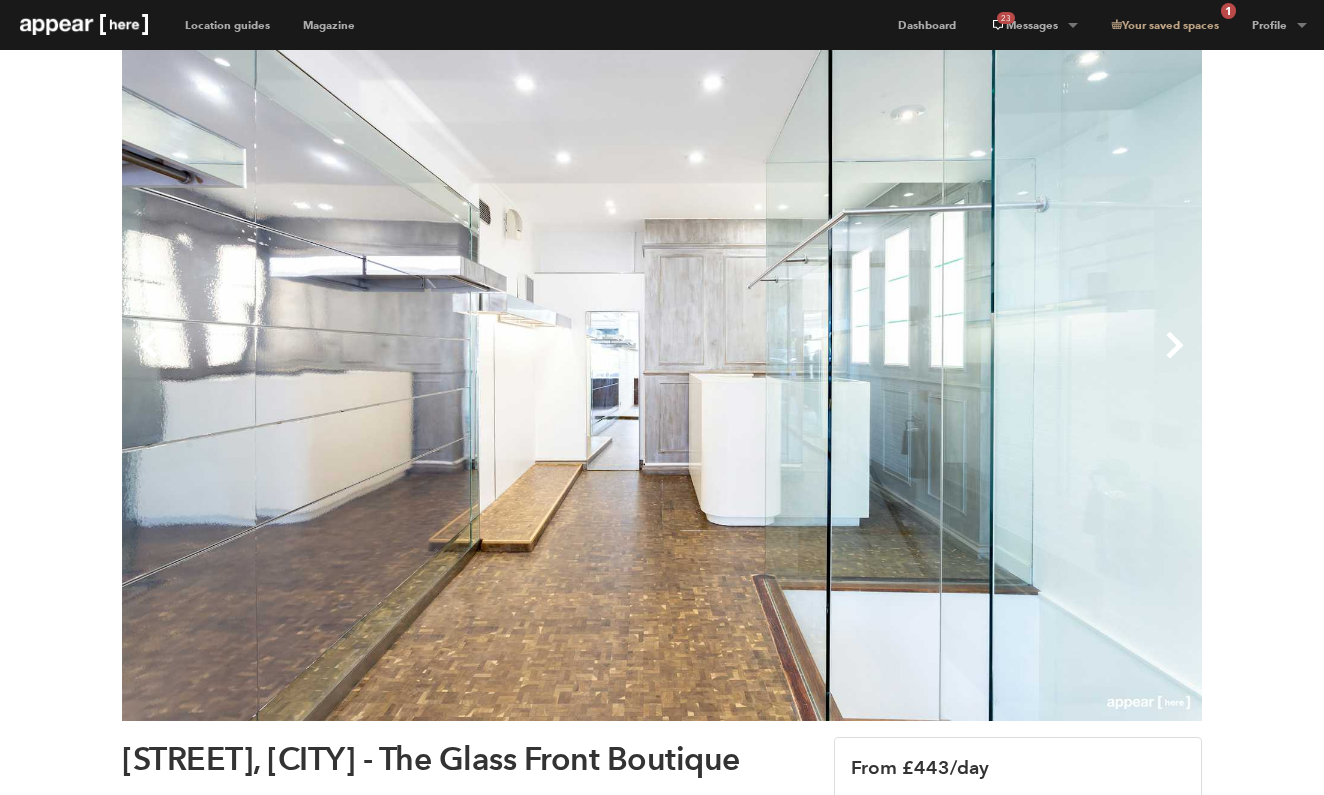 click on "Next" at bounding box center (932, 361) 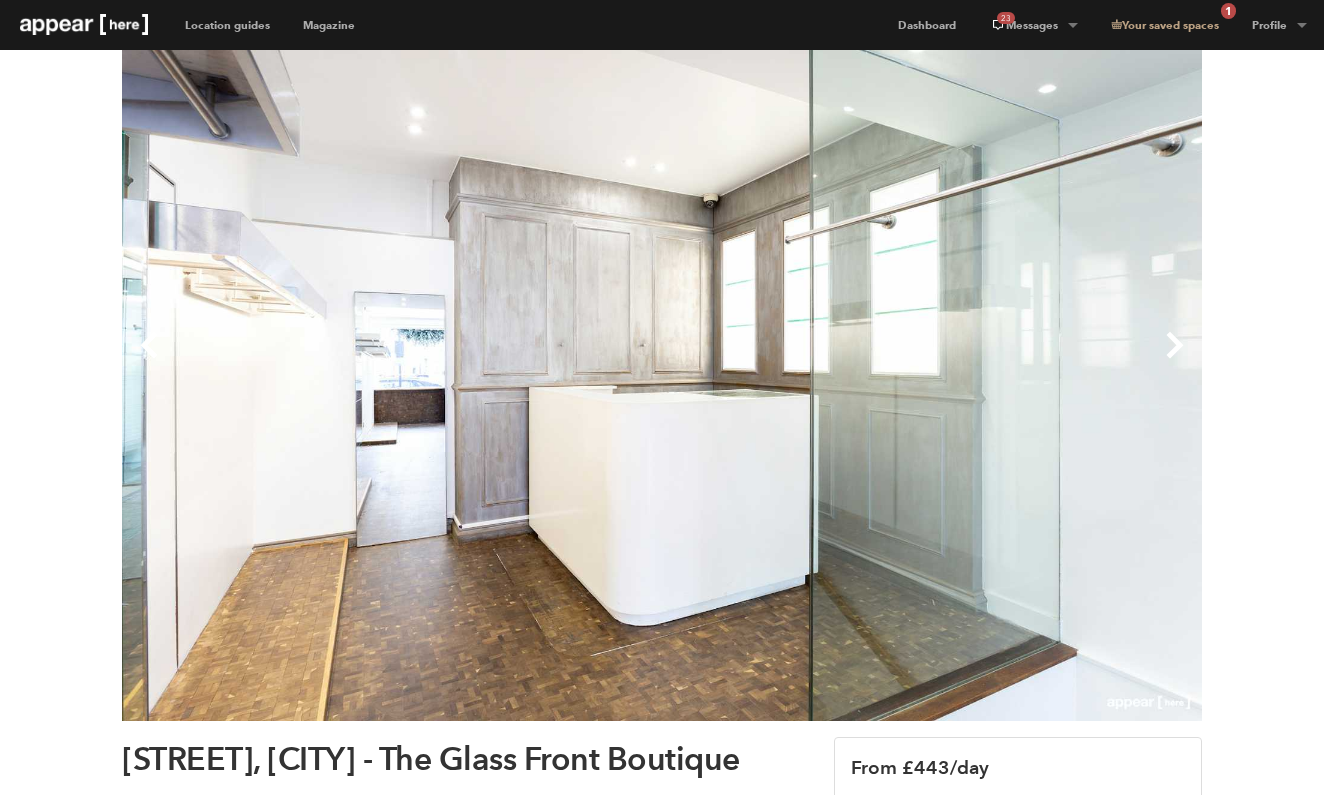 click on "Next" at bounding box center [932, 361] 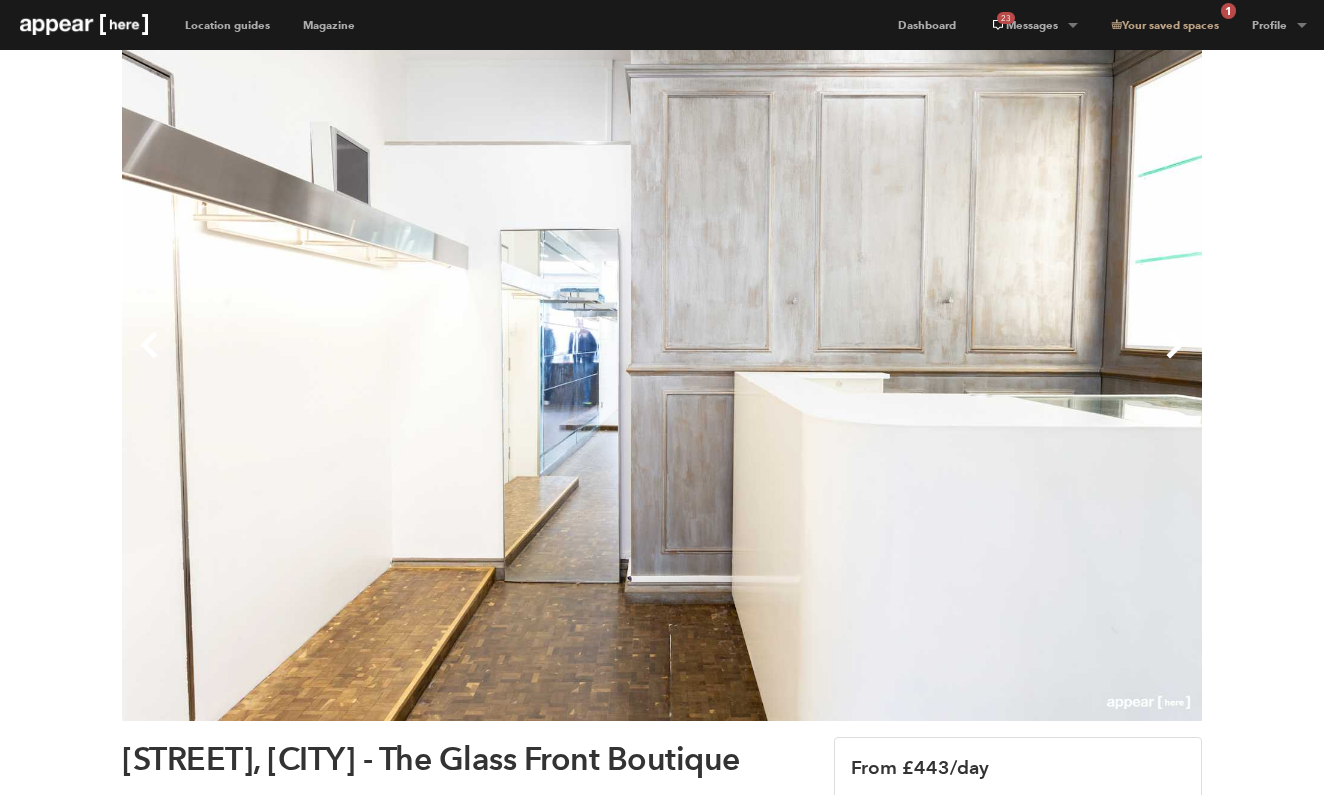 click on "Next" at bounding box center (932, 361) 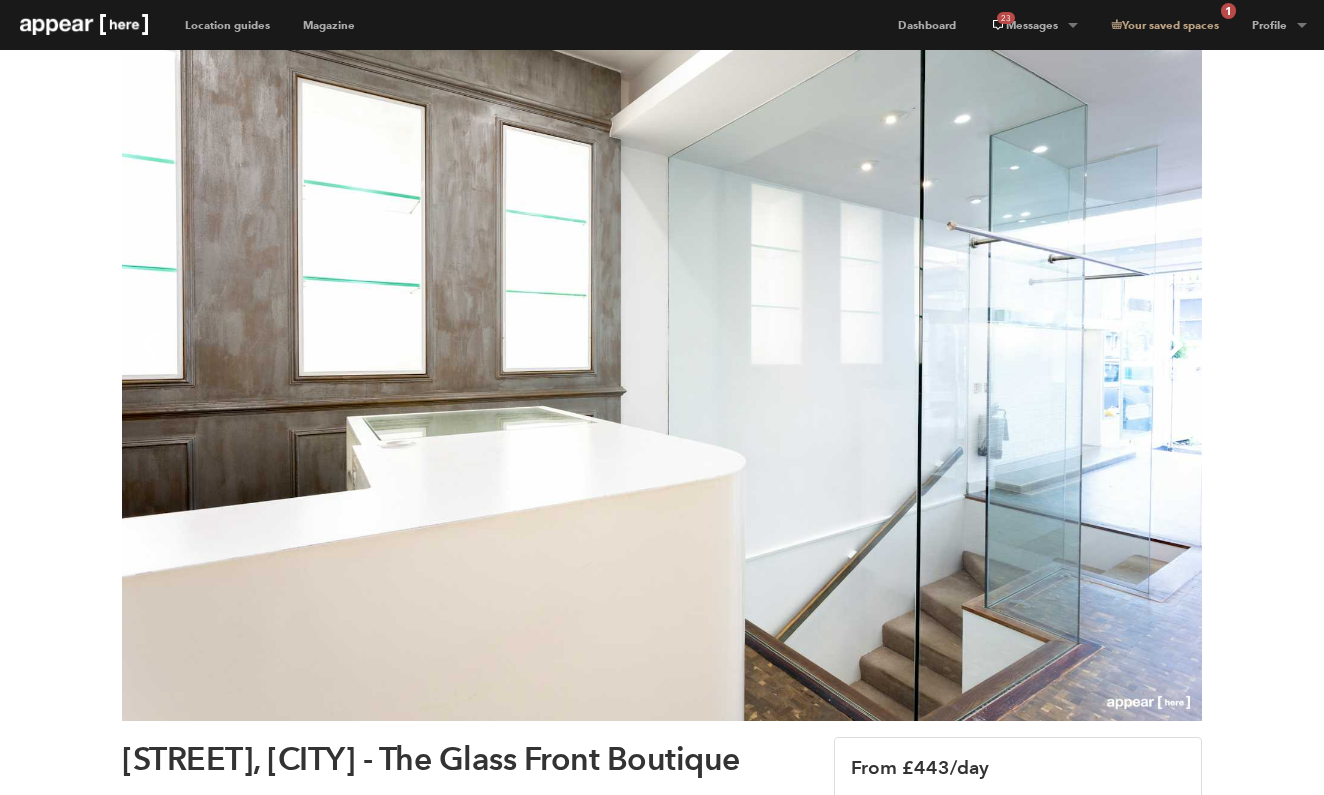 click on "Next" at bounding box center (932, 361) 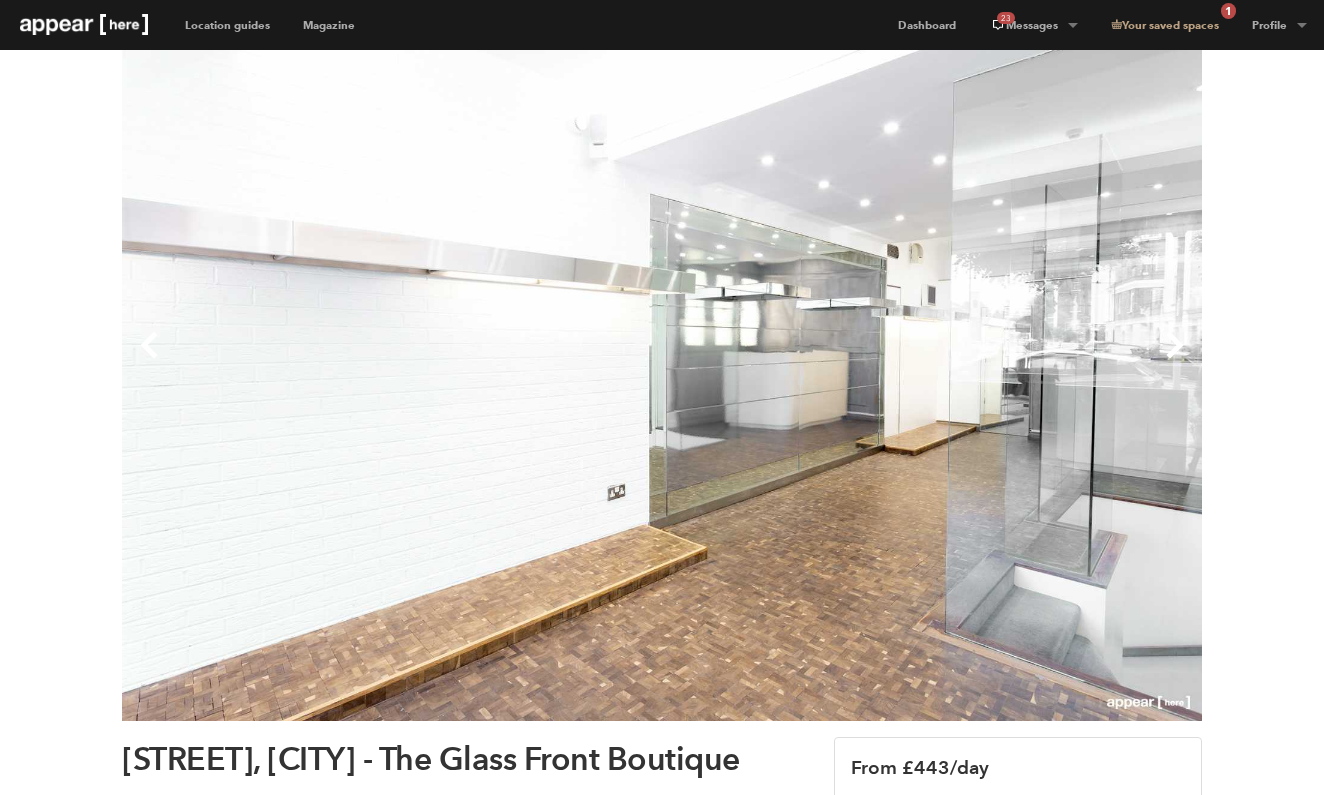 click on "Next" at bounding box center (932, 361) 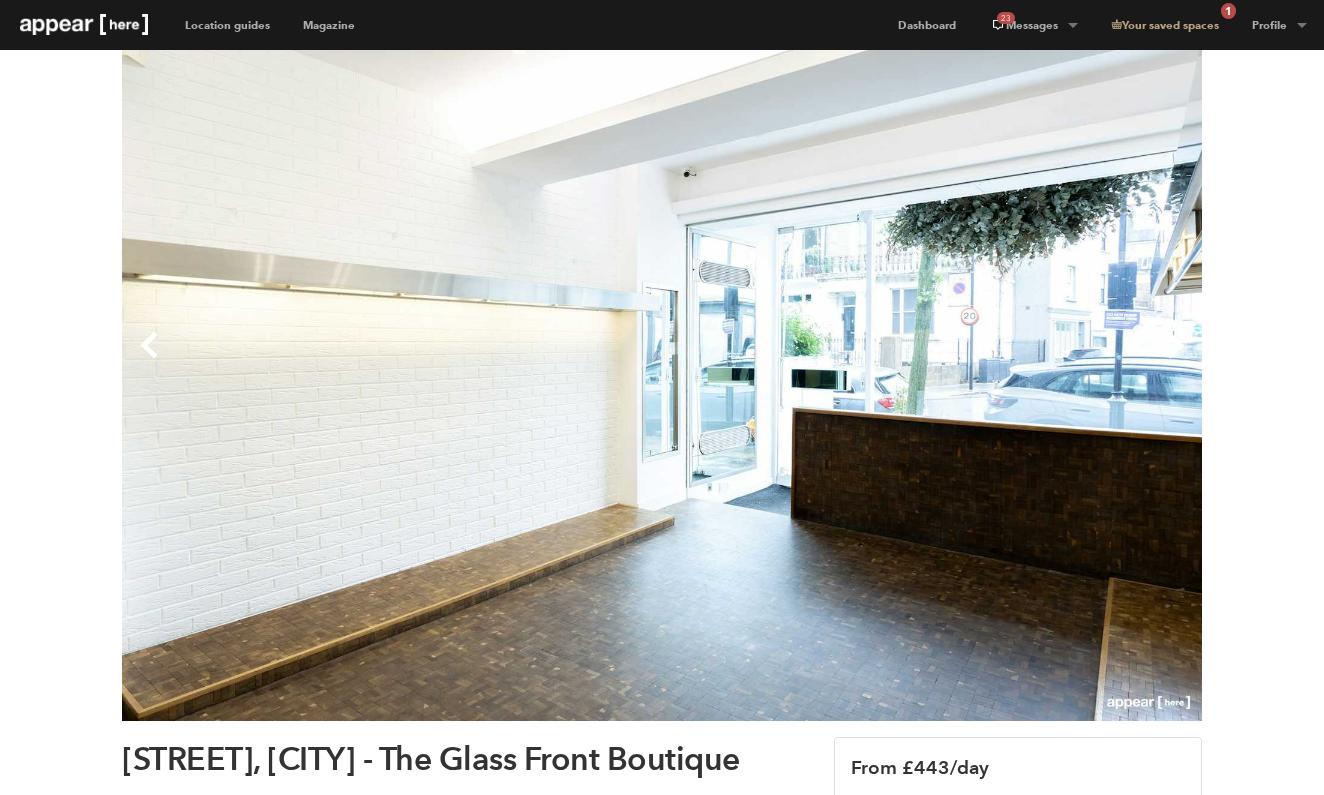 click on "Next" at bounding box center (932, 361) 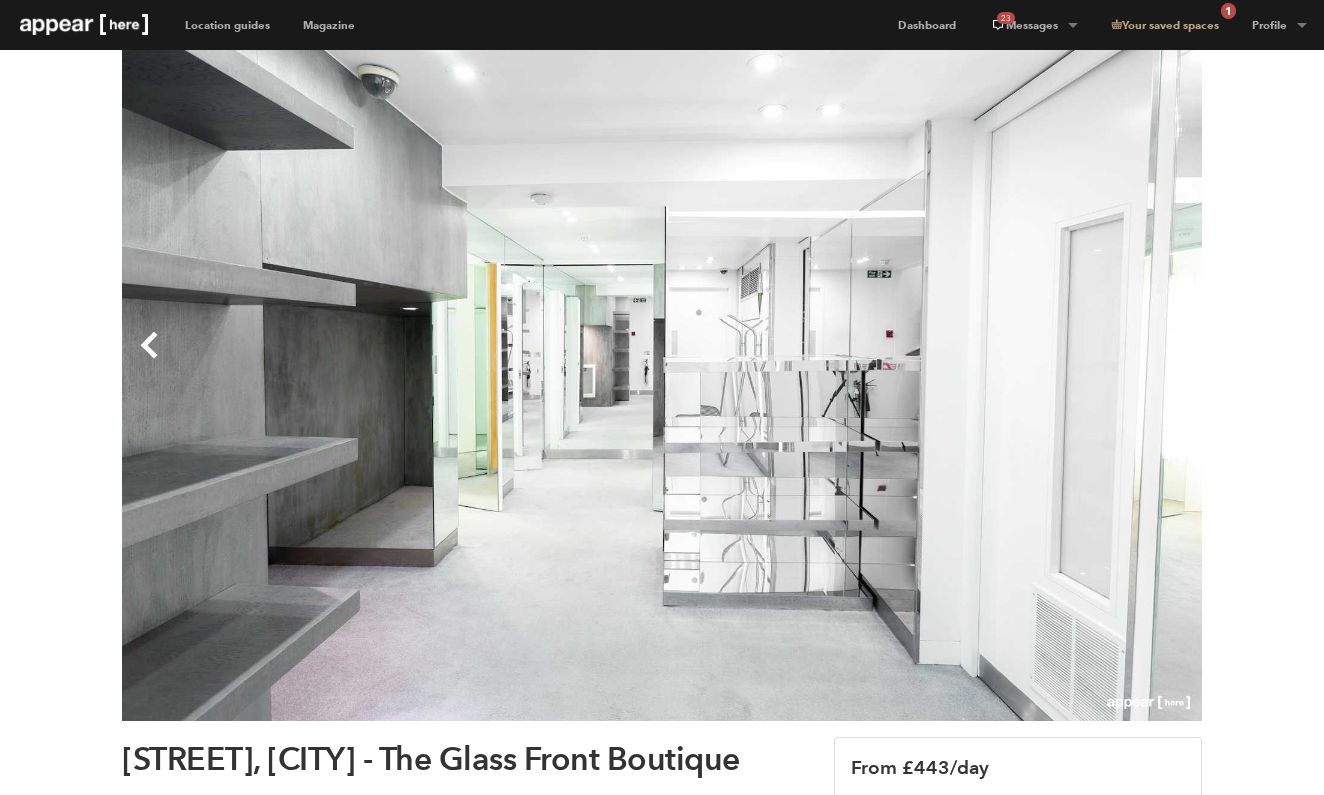 click on "Next" at bounding box center (932, 361) 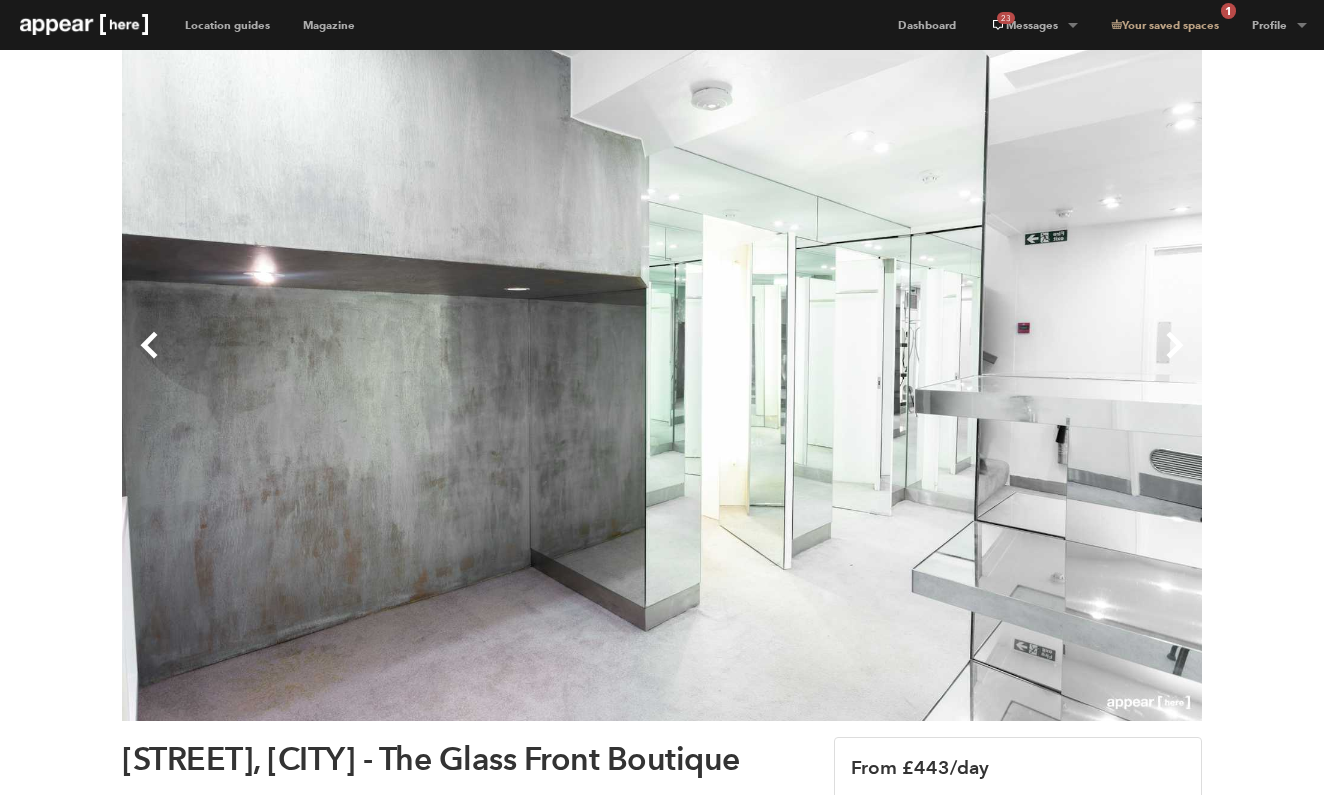 click on "Next" at bounding box center [932, 361] 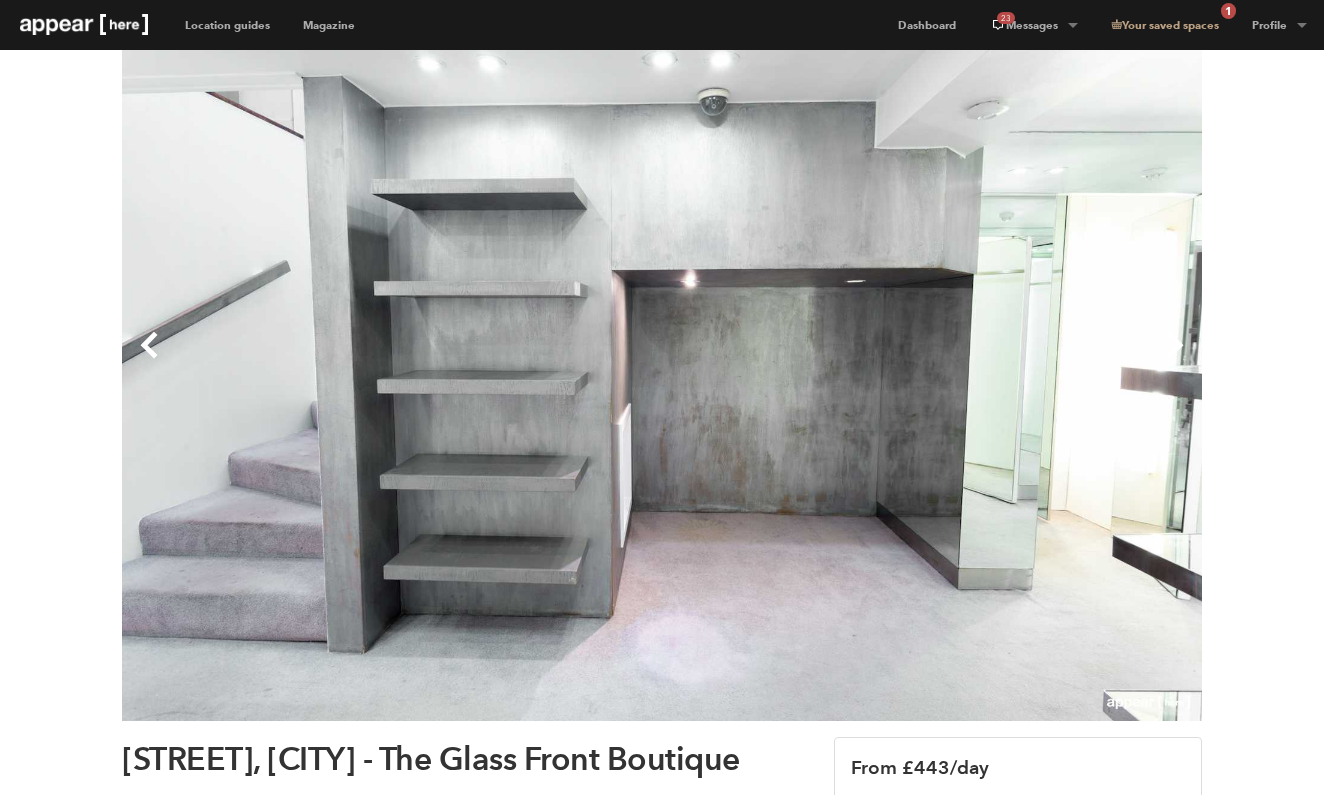 click on "Next" at bounding box center [932, 361] 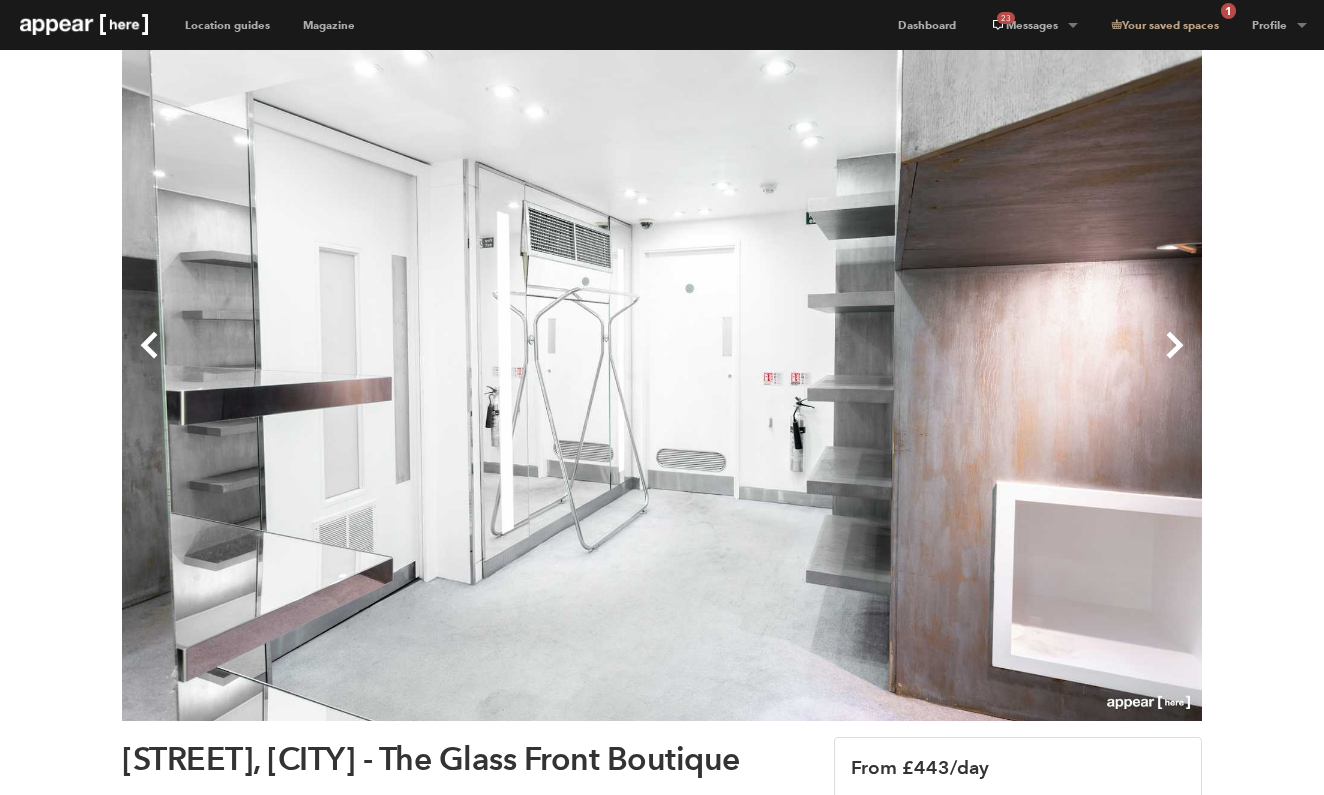 click on "Next" at bounding box center (932, 361) 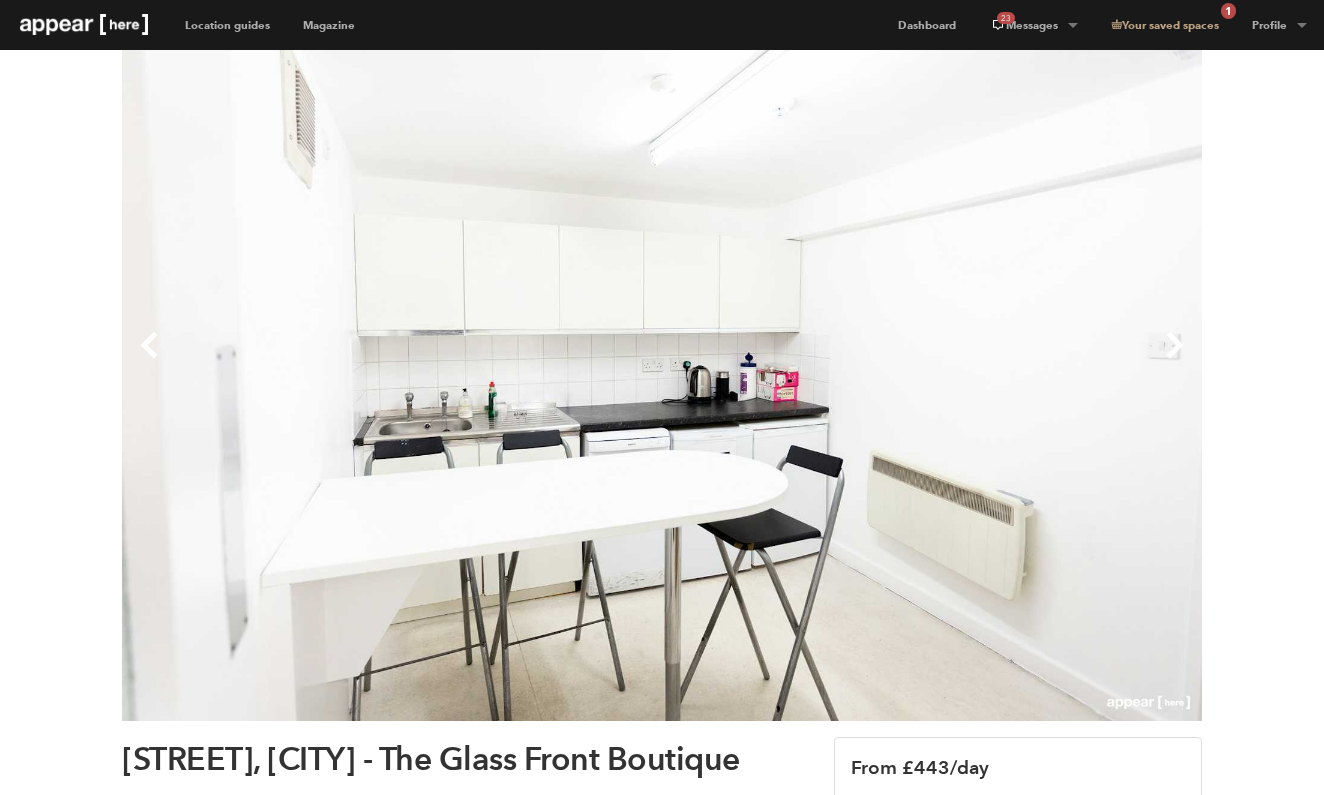 click on "Next" at bounding box center [932, 361] 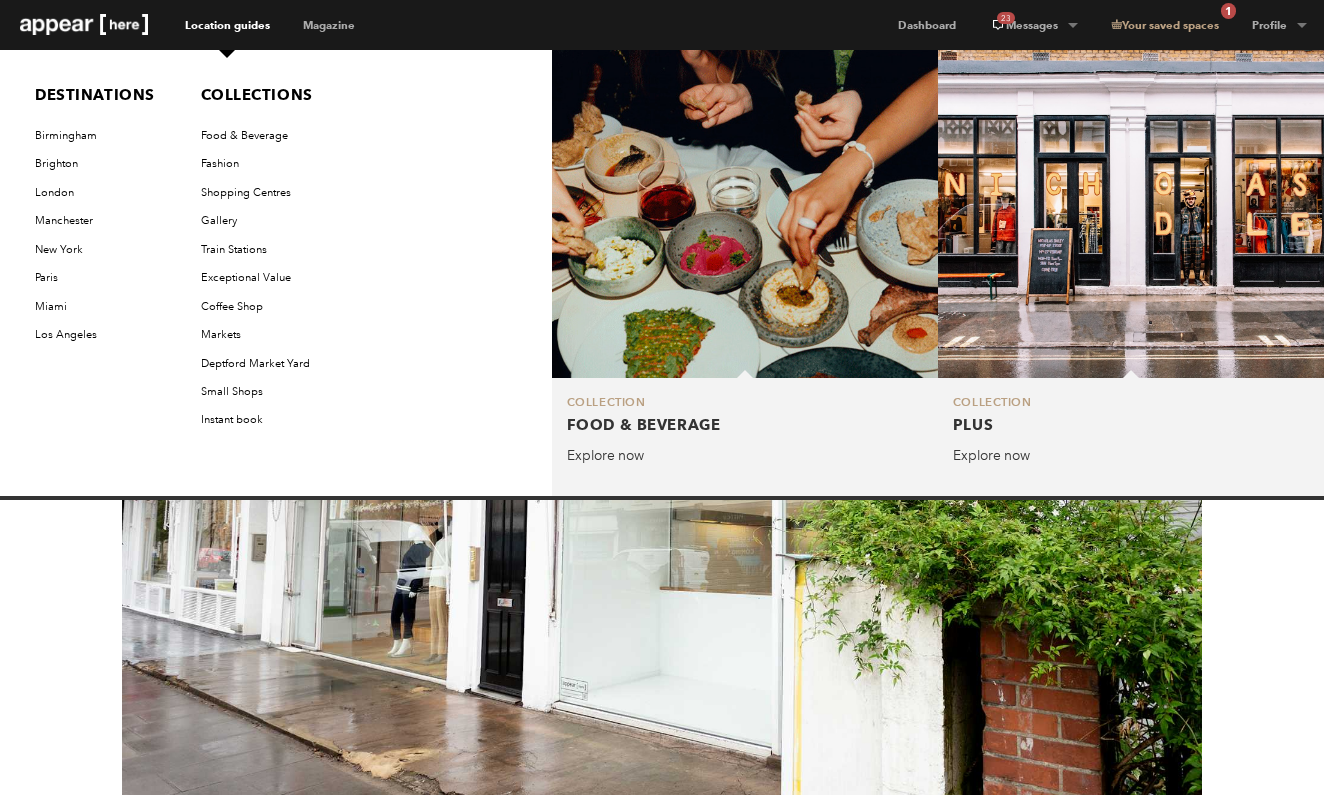 scroll, scrollTop: 0, scrollLeft: 0, axis: both 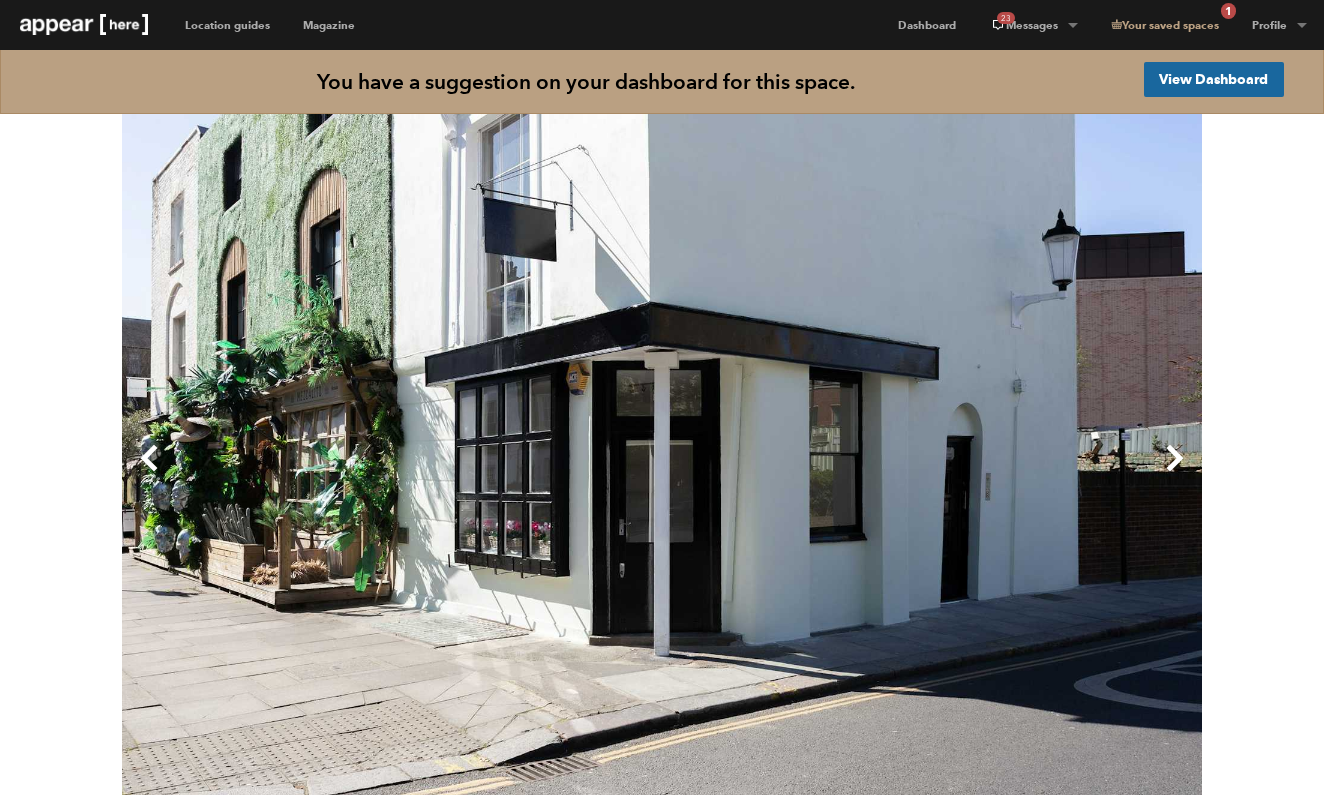 click on "Next" at bounding box center (932, 474) 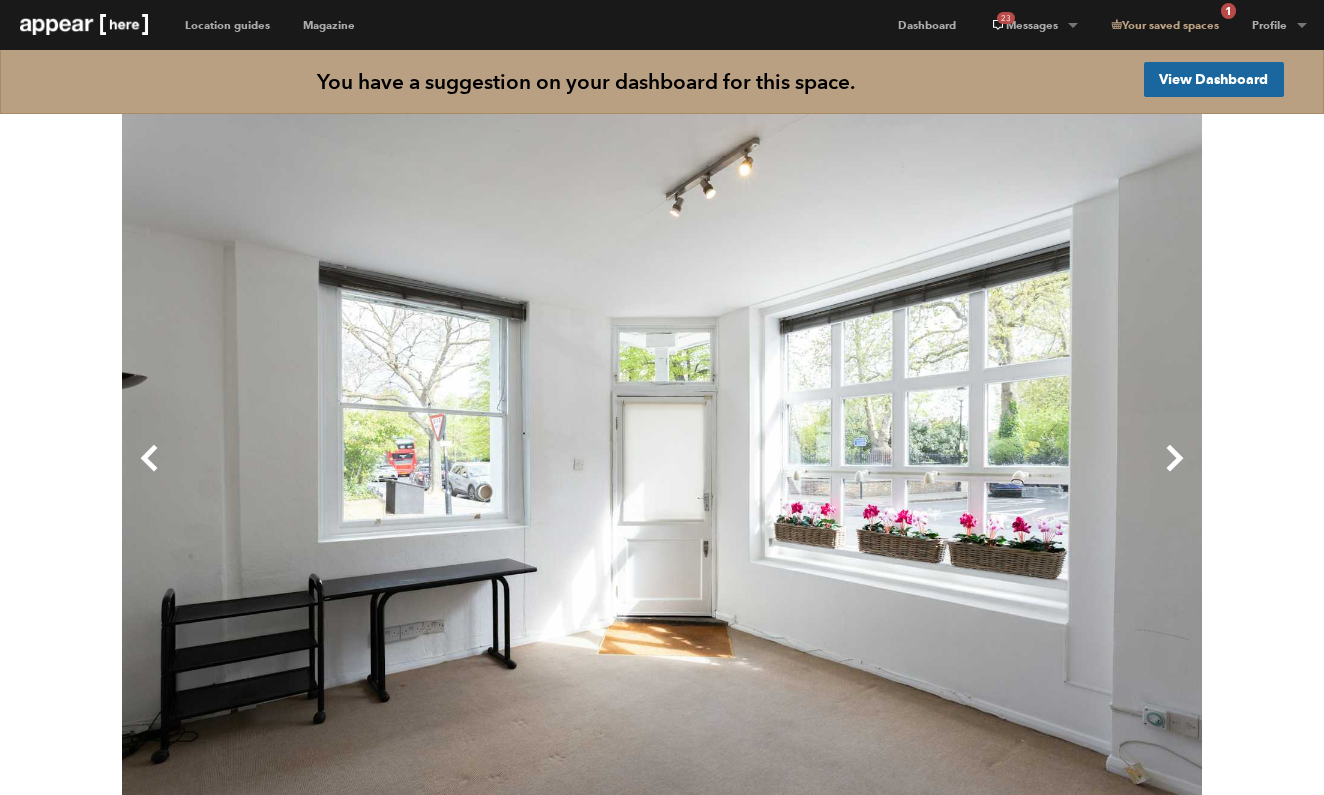 click on "Next" at bounding box center (932, 474) 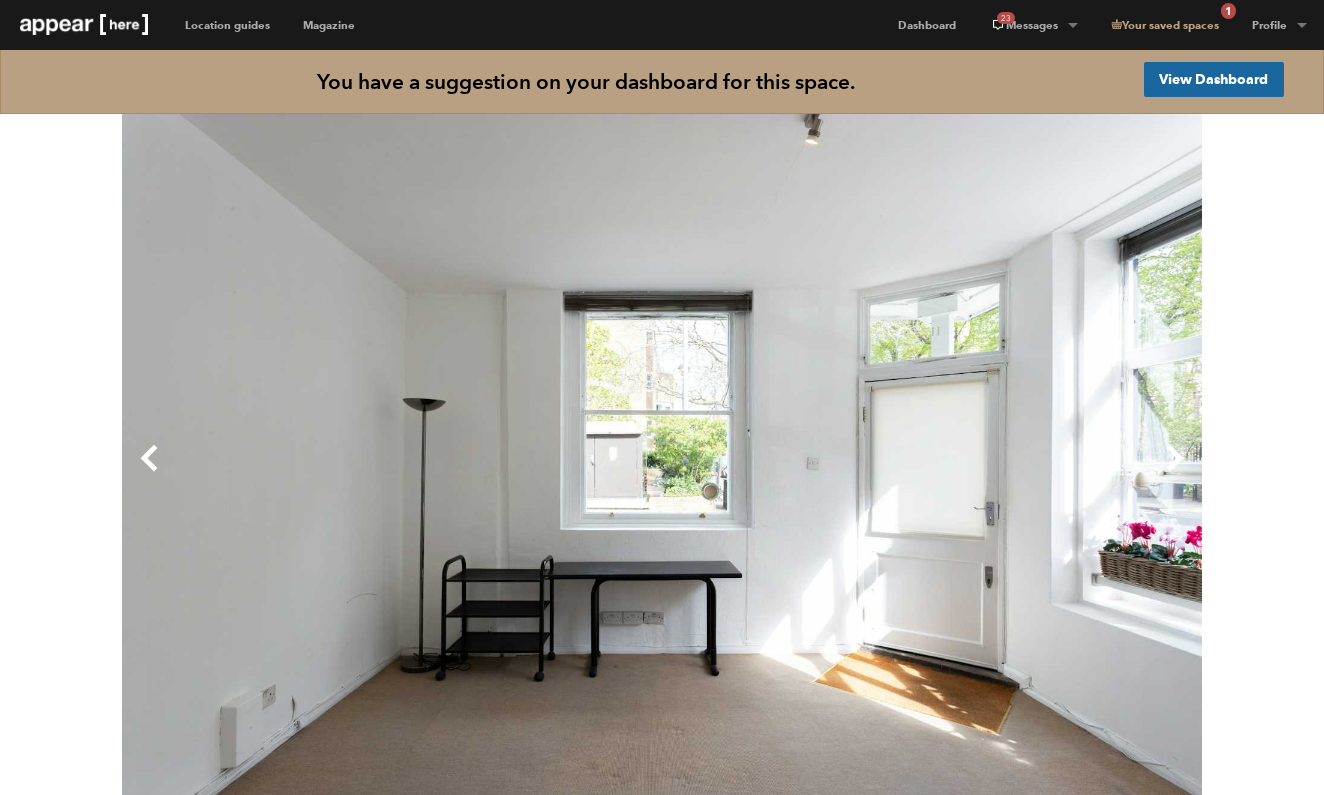 click on "Next" at bounding box center (932, 474) 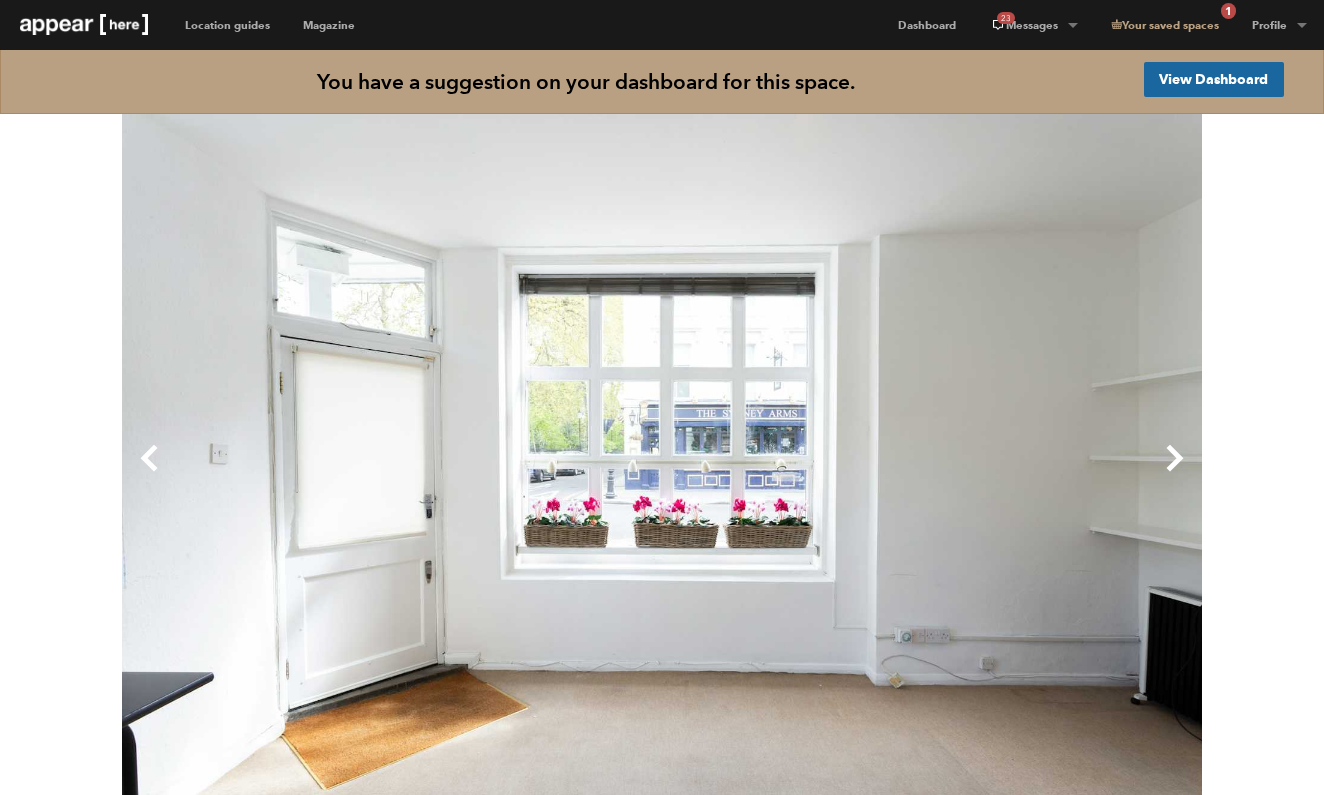 click on "Next" at bounding box center [932, 474] 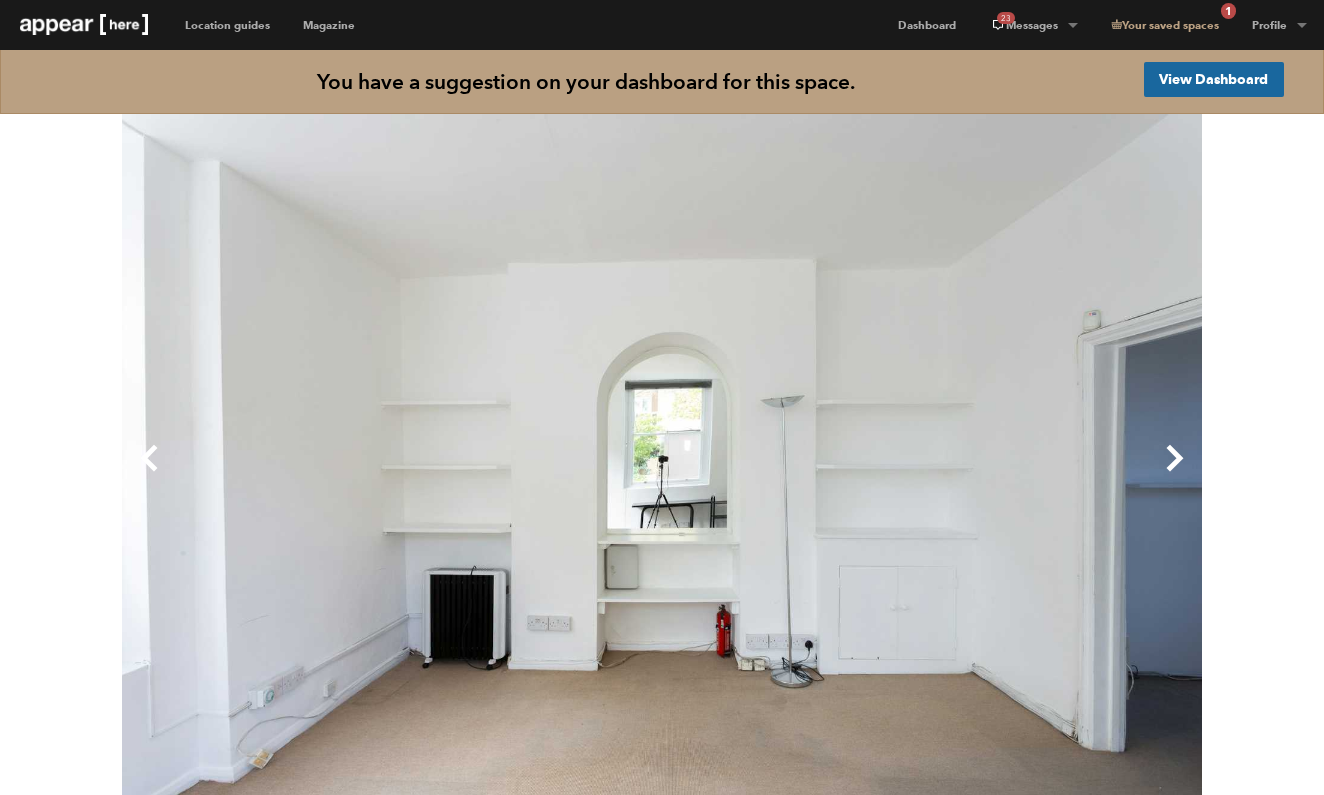 click on "Next" at bounding box center (932, 474) 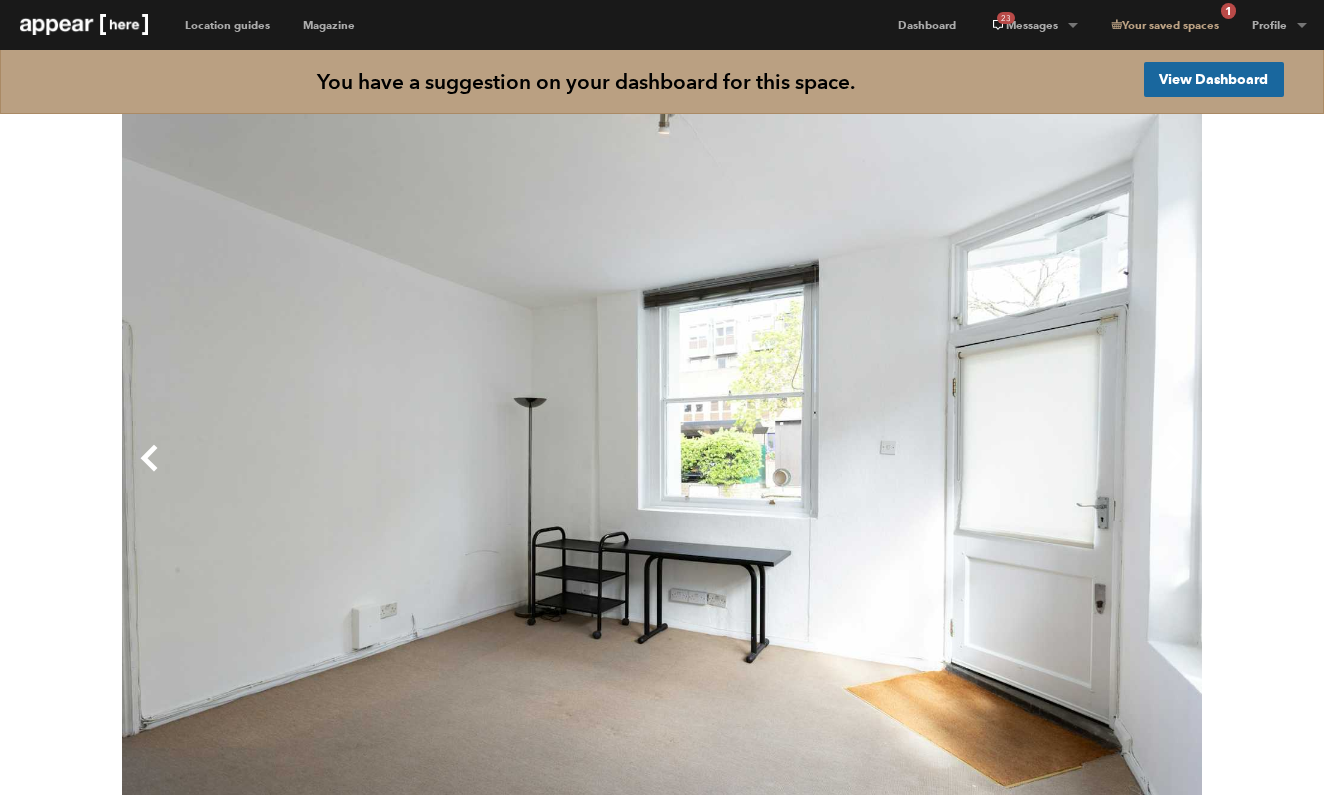click on "Next" at bounding box center [932, 474] 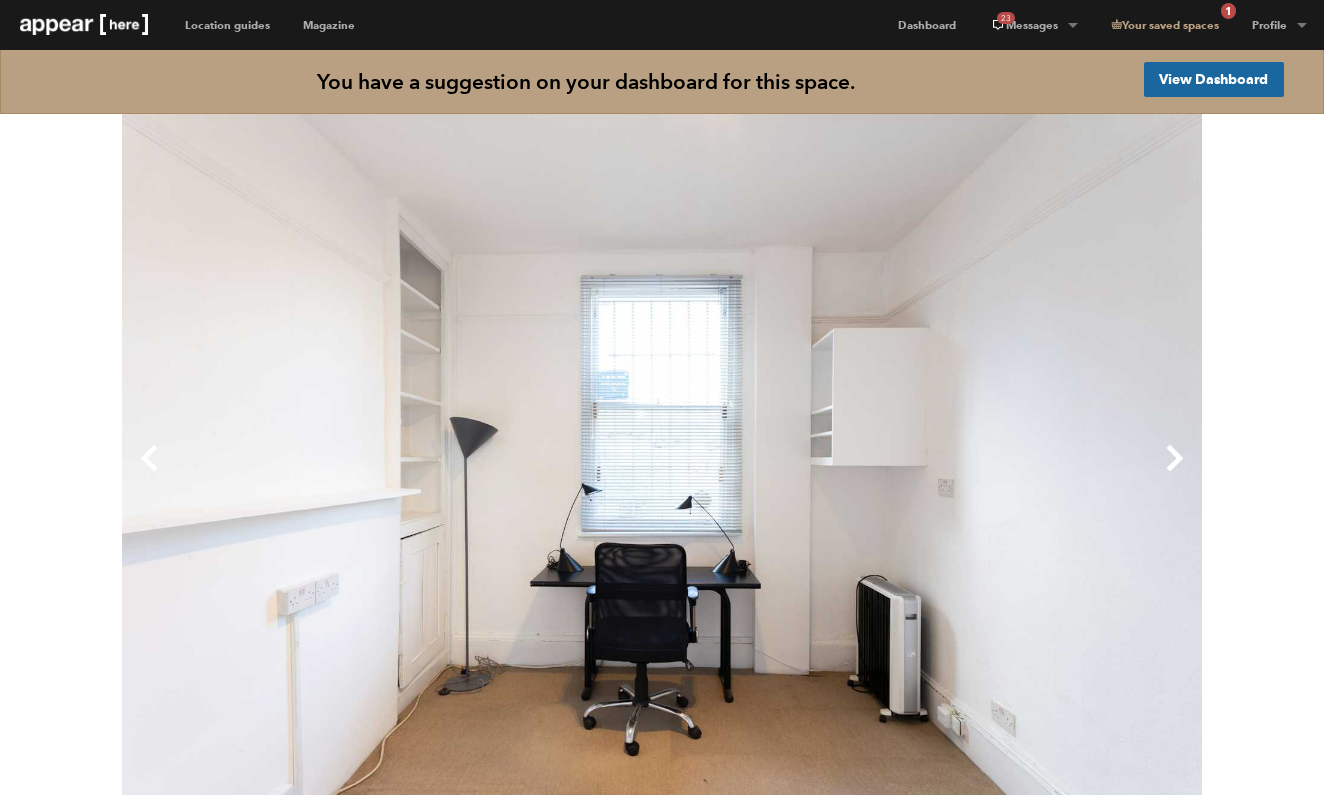 click on "Next" at bounding box center (932, 474) 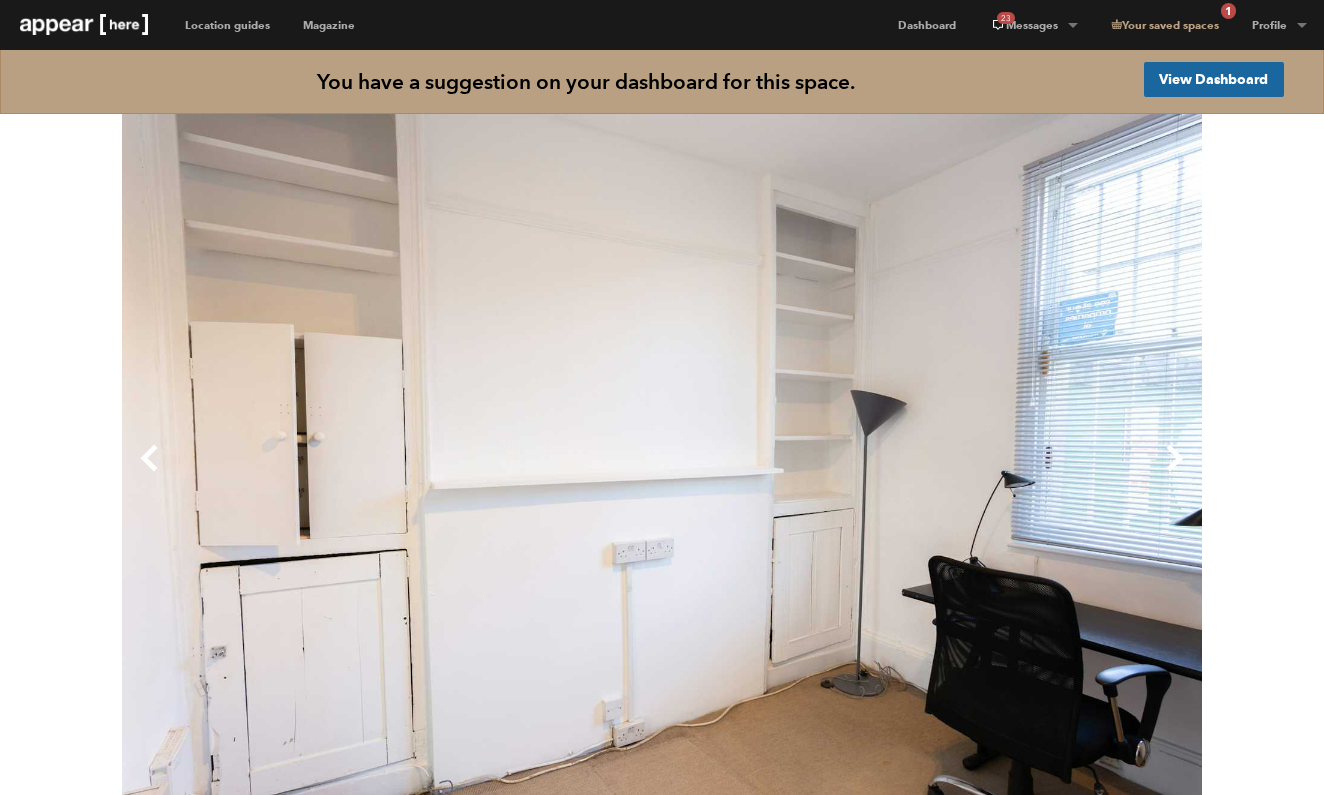 click on "Next" at bounding box center (932, 474) 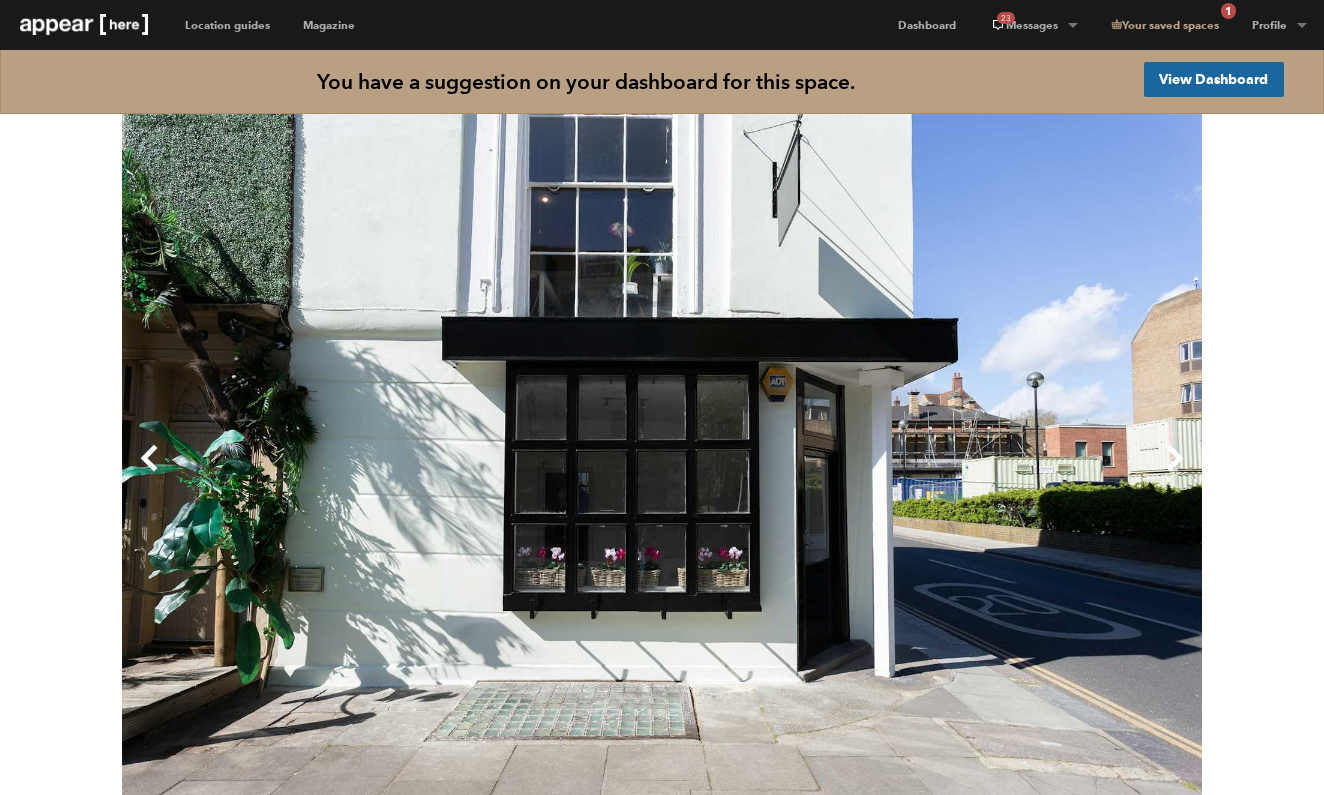 click on "Next" at bounding box center (932, 474) 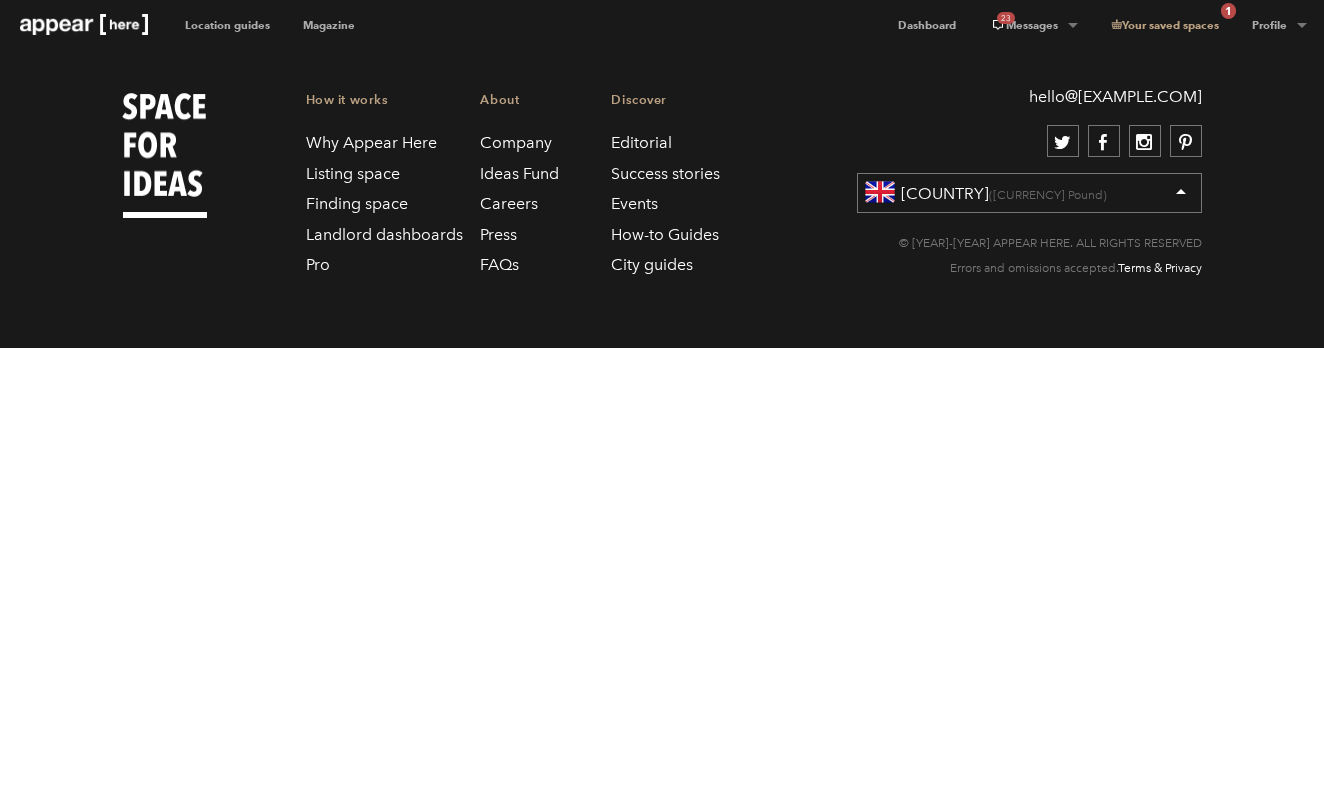 scroll, scrollTop: 0, scrollLeft: 0, axis: both 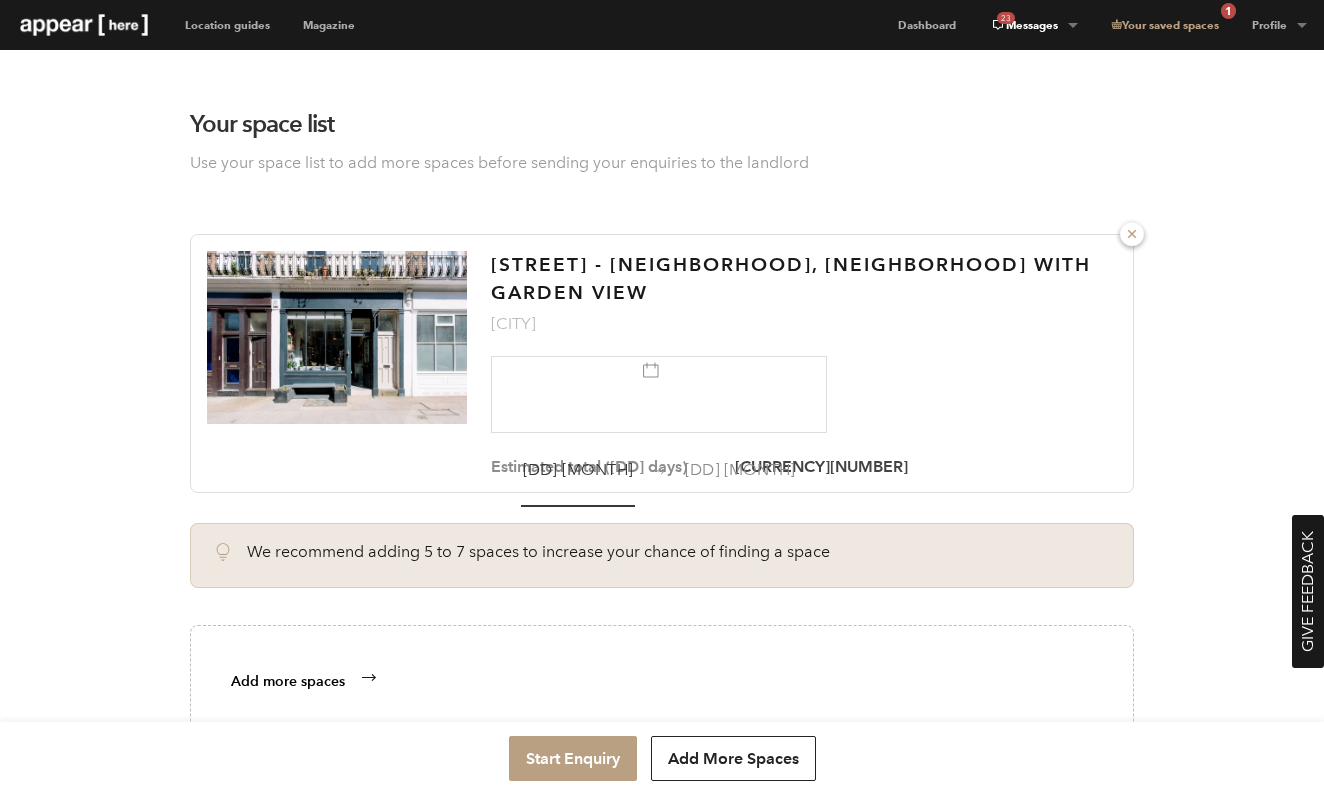 click on "23
Messages" at bounding box center [1033, 25] 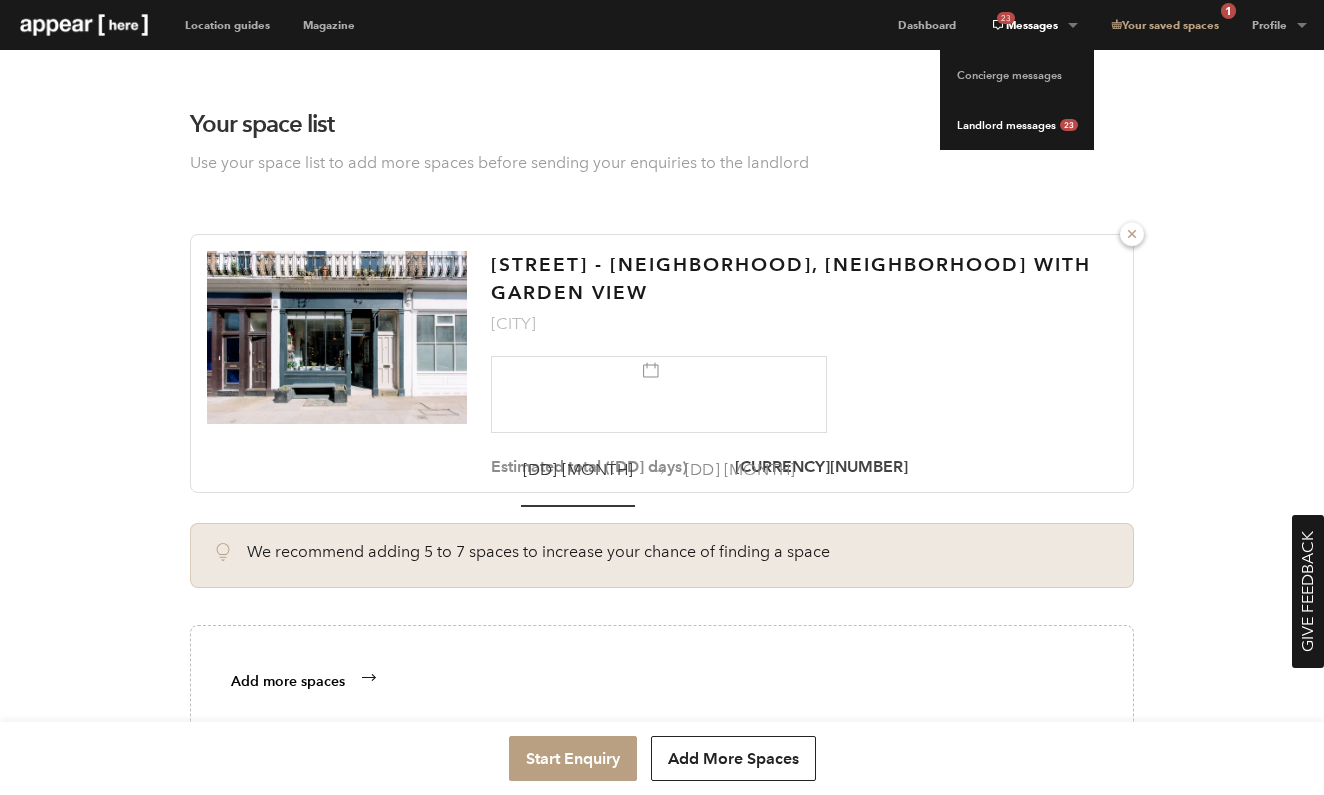 scroll, scrollTop: 0, scrollLeft: 0, axis: both 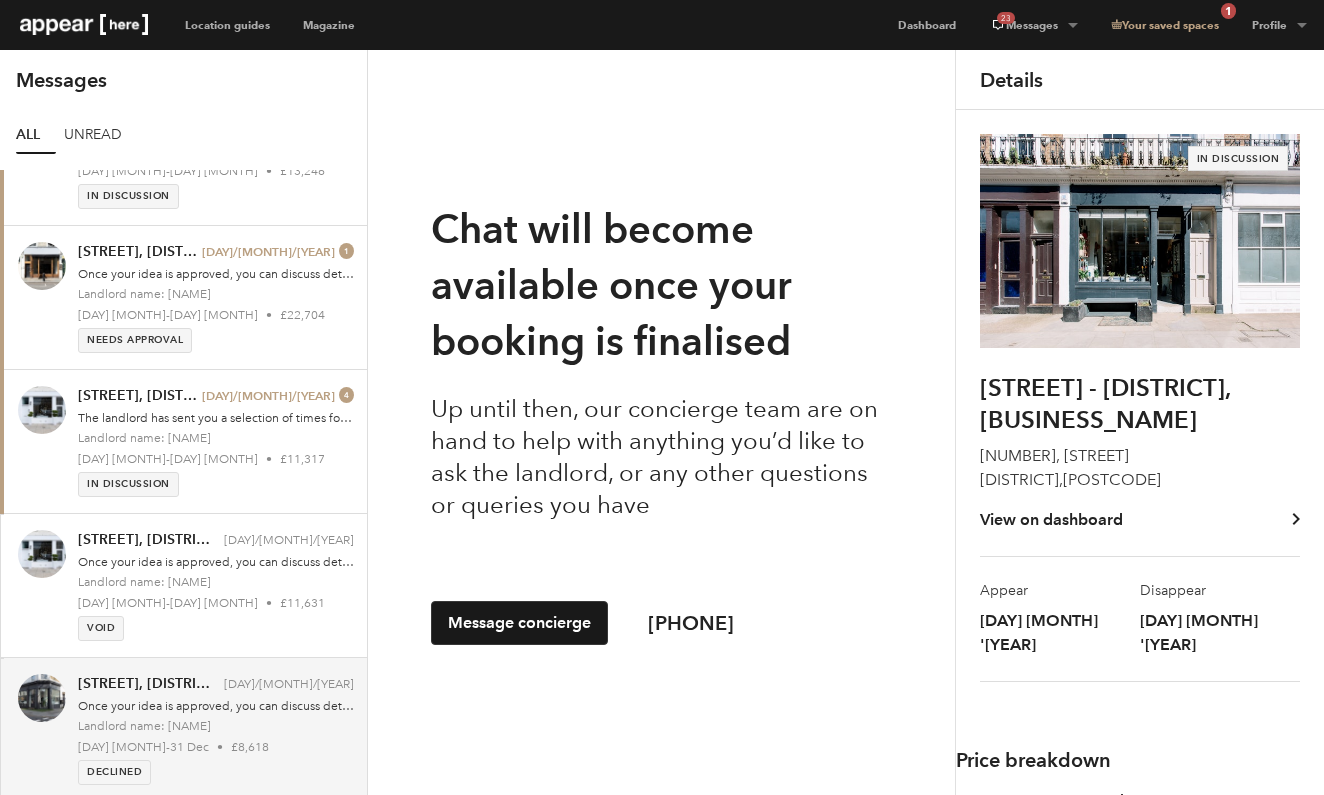 click on "[STREET], [DISTRICT] - [BUSINESS_NAME]" at bounding box center [144, 684] 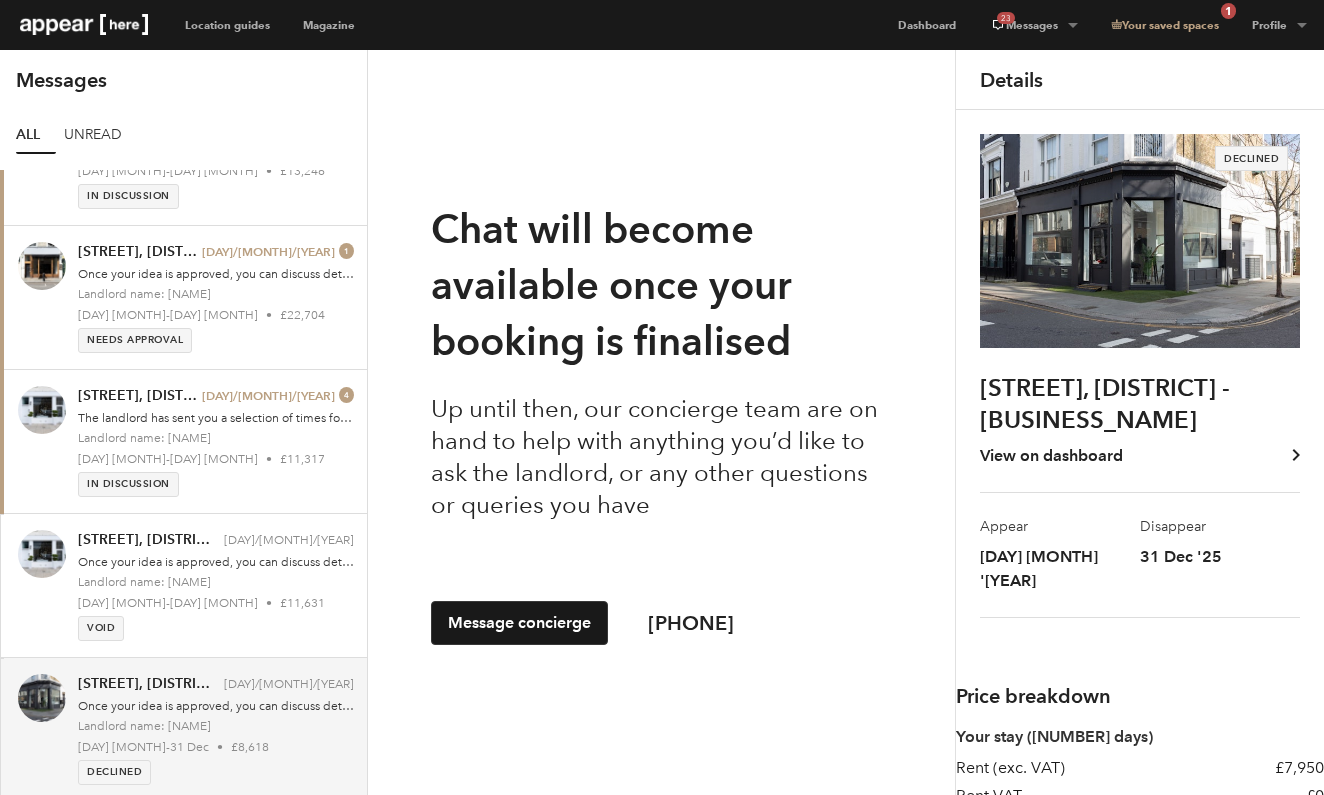 click on "Chat will become available once your booking is finalised" at bounding box center [661, 285] 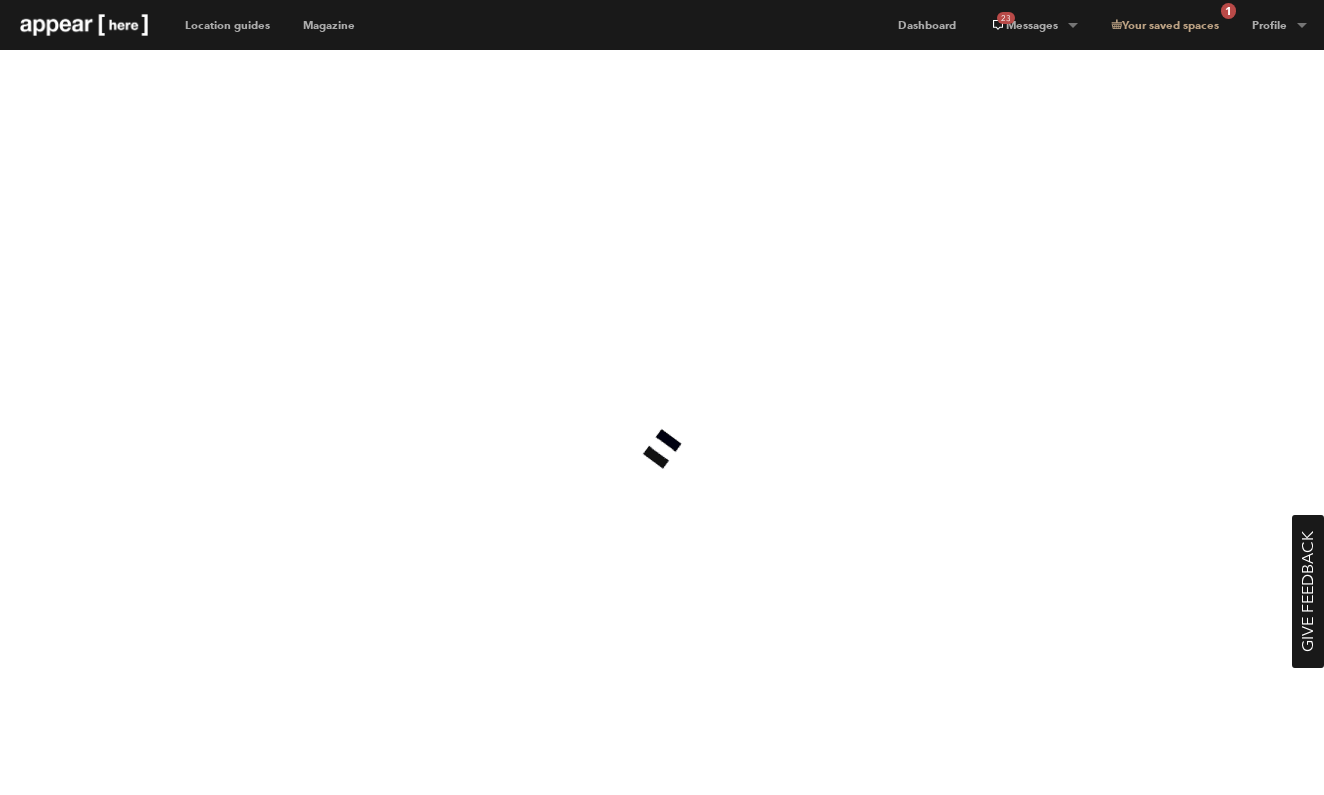 scroll, scrollTop: 0, scrollLeft: 0, axis: both 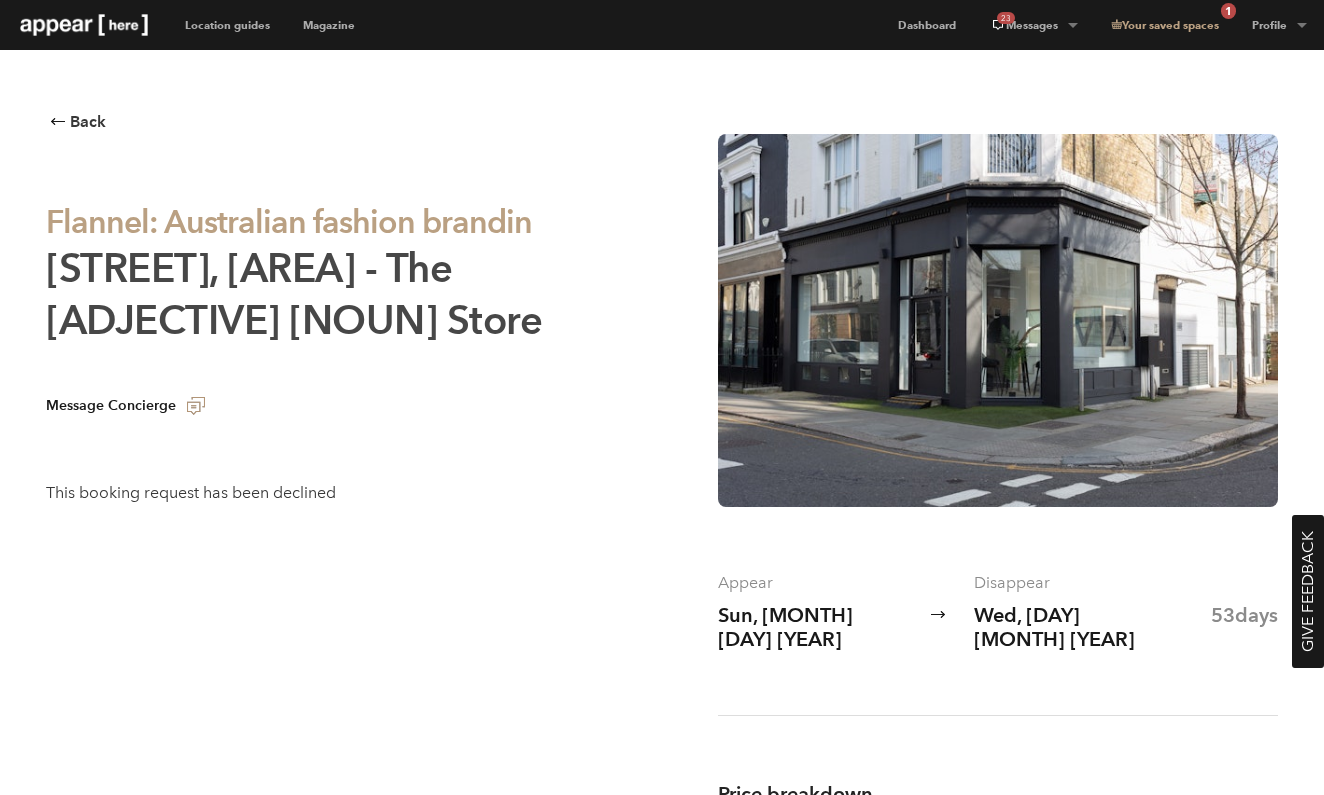 click on "[STREET], [DISTRICT] - [BUSINESS_NAME]" at bounding box center (294, 294) 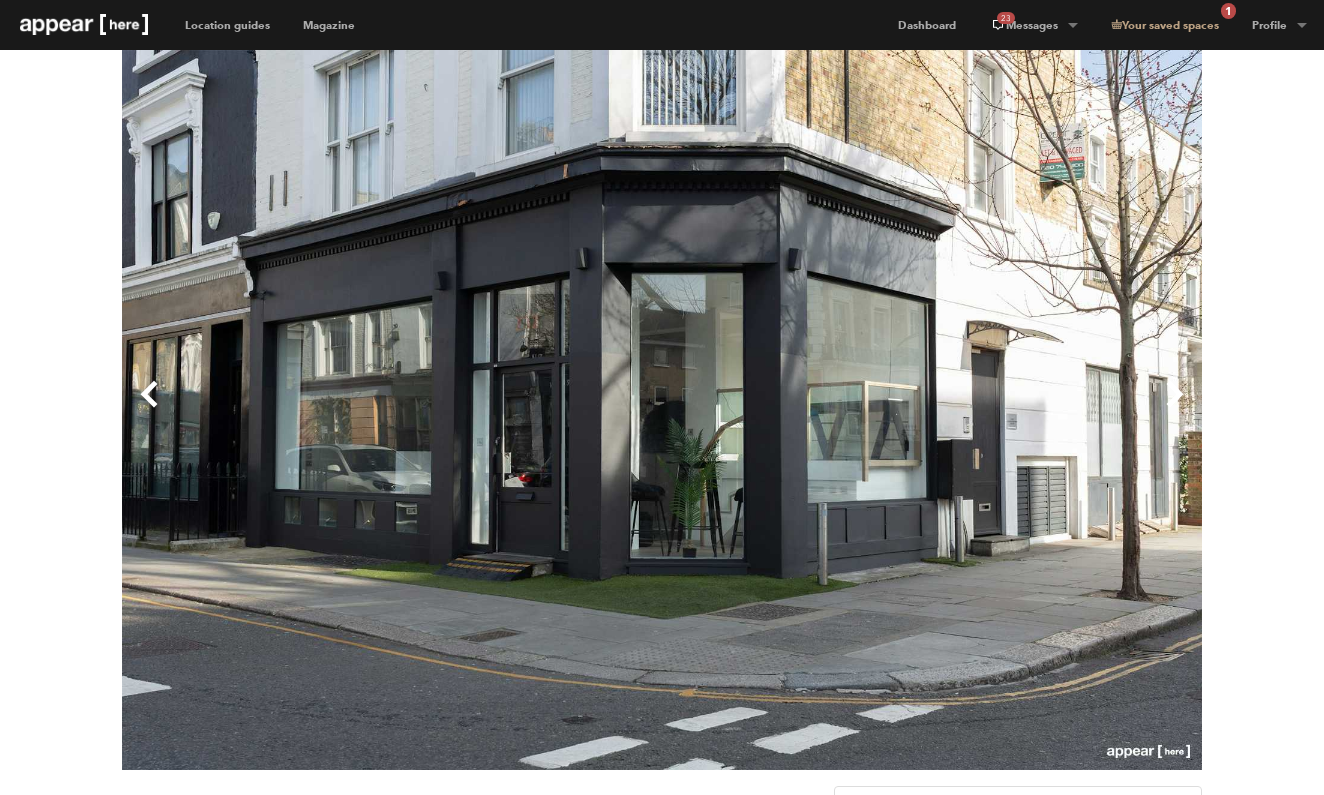 scroll, scrollTop: 0, scrollLeft: 0, axis: both 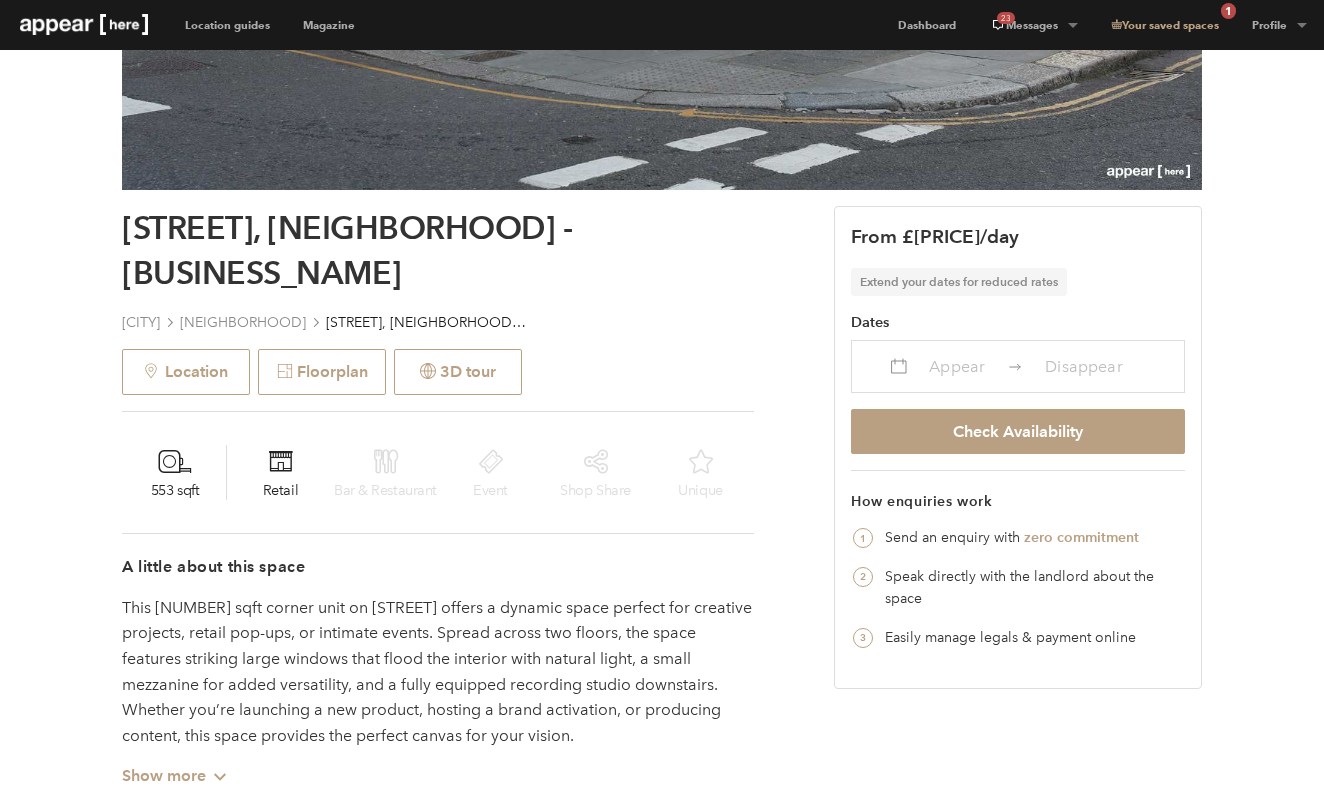 click on "Appear" at bounding box center (957, 366) 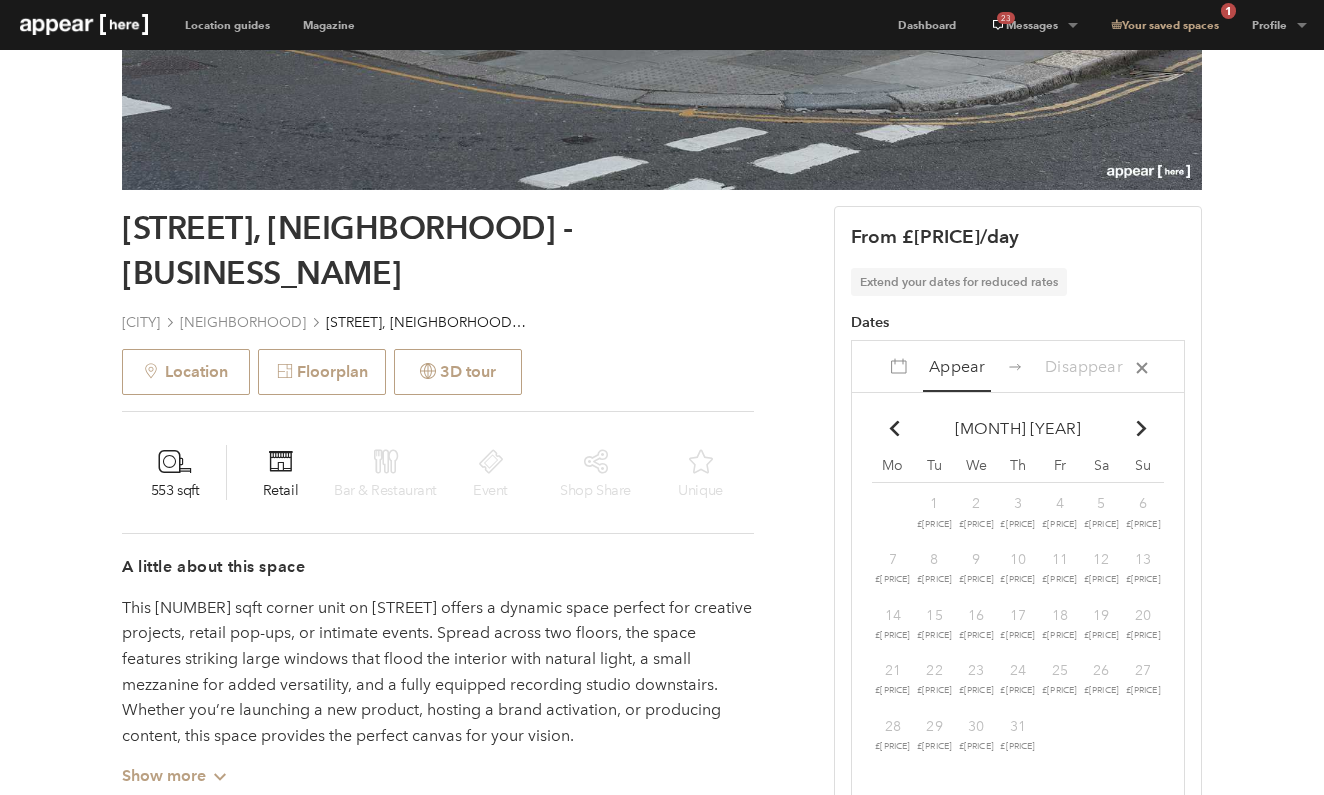 click on "Chevron-up" at bounding box center [1142, 428] 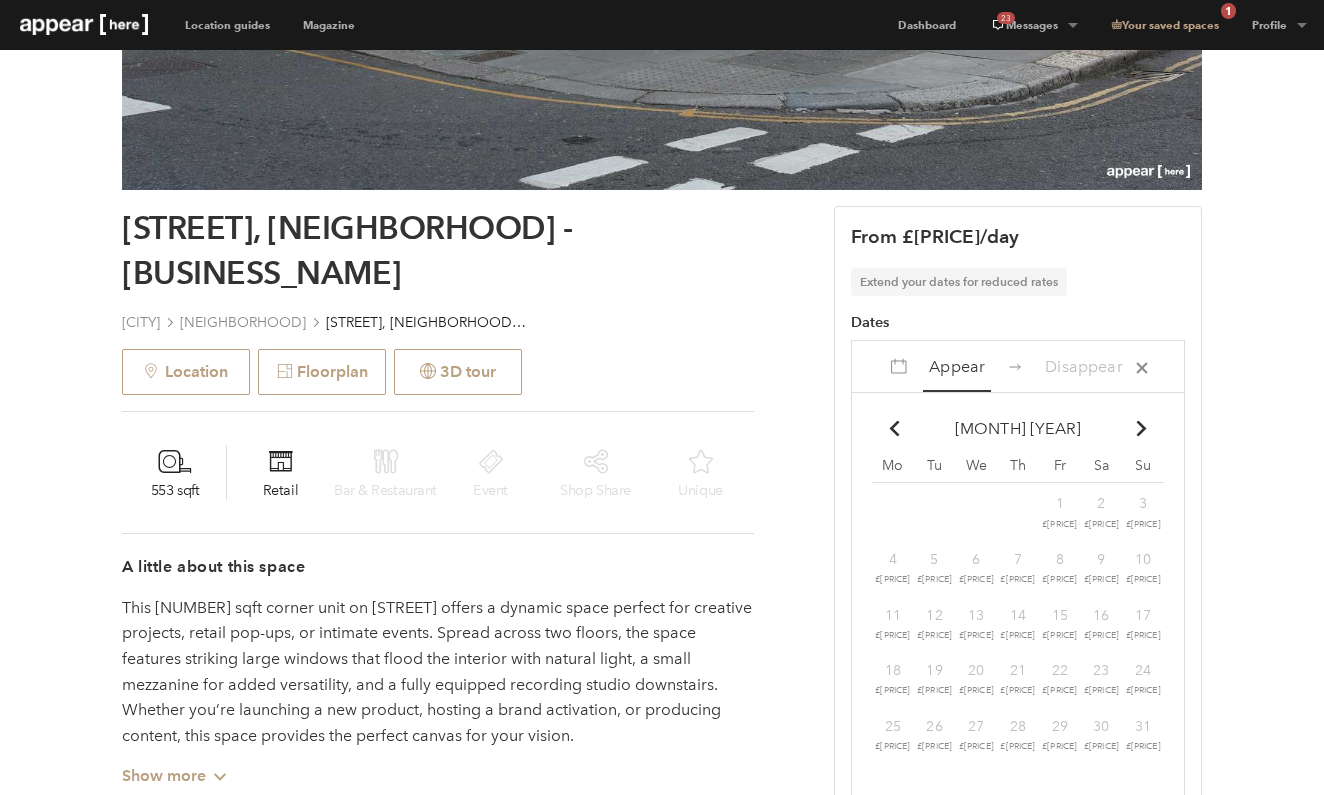 click on "[DAY] £[PRICE]" at bounding box center (976, 511) 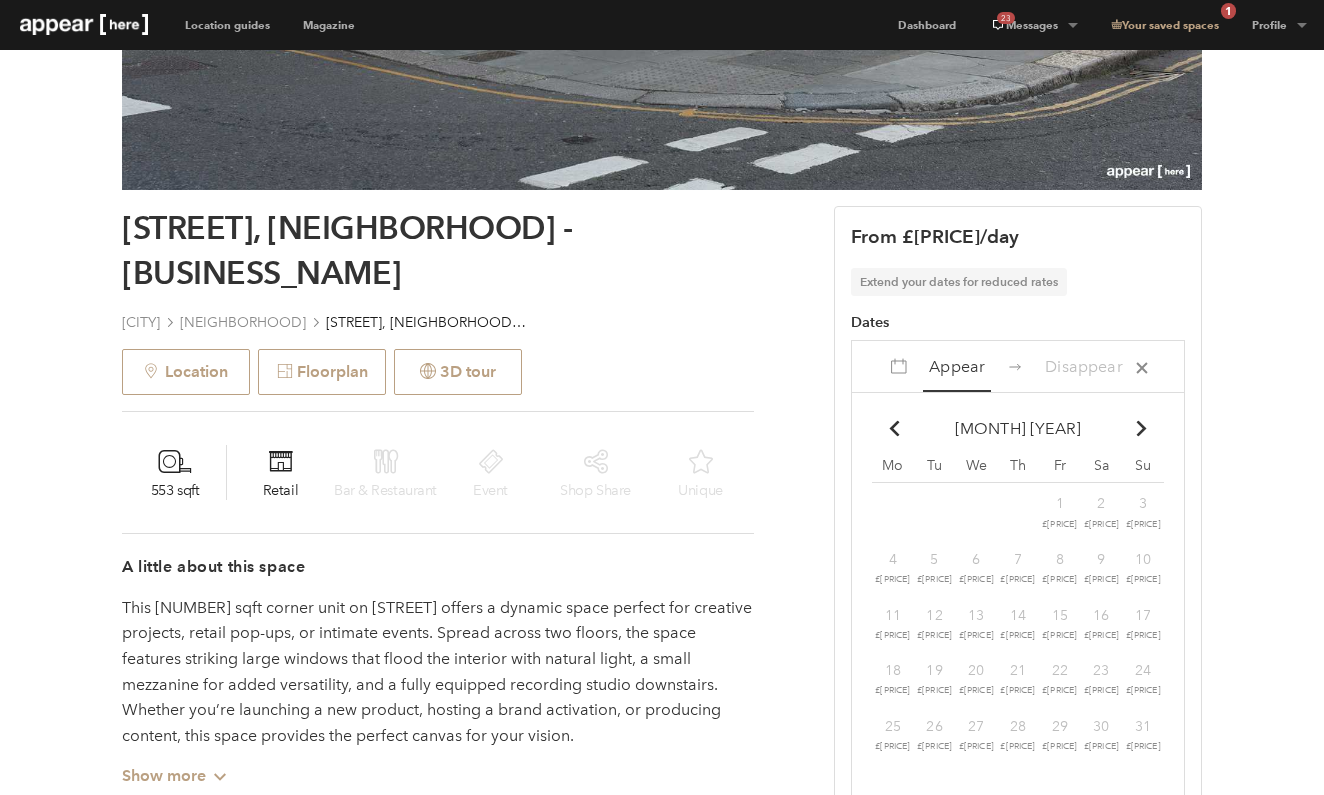 click on "Chevron-up" at bounding box center [1142, 428] 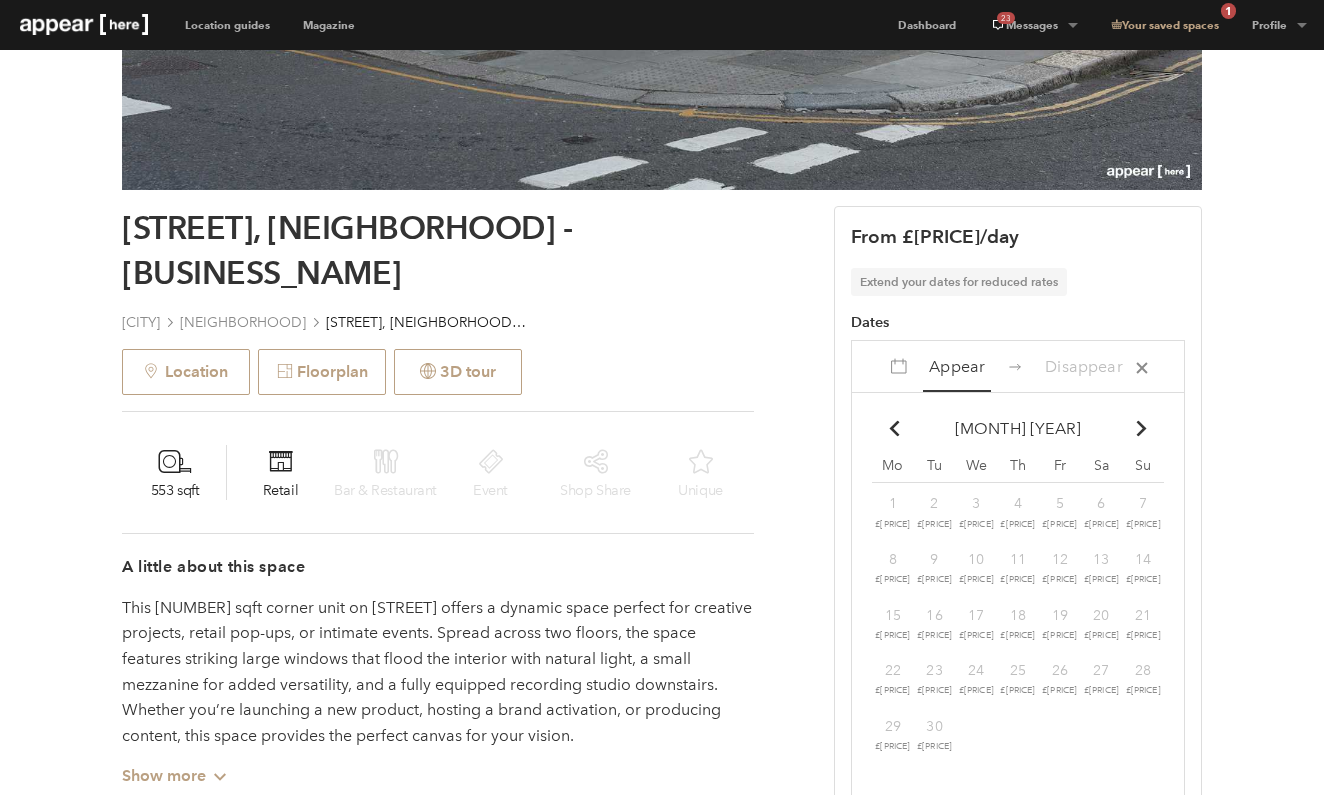 click at bounding box center [1142, 428] 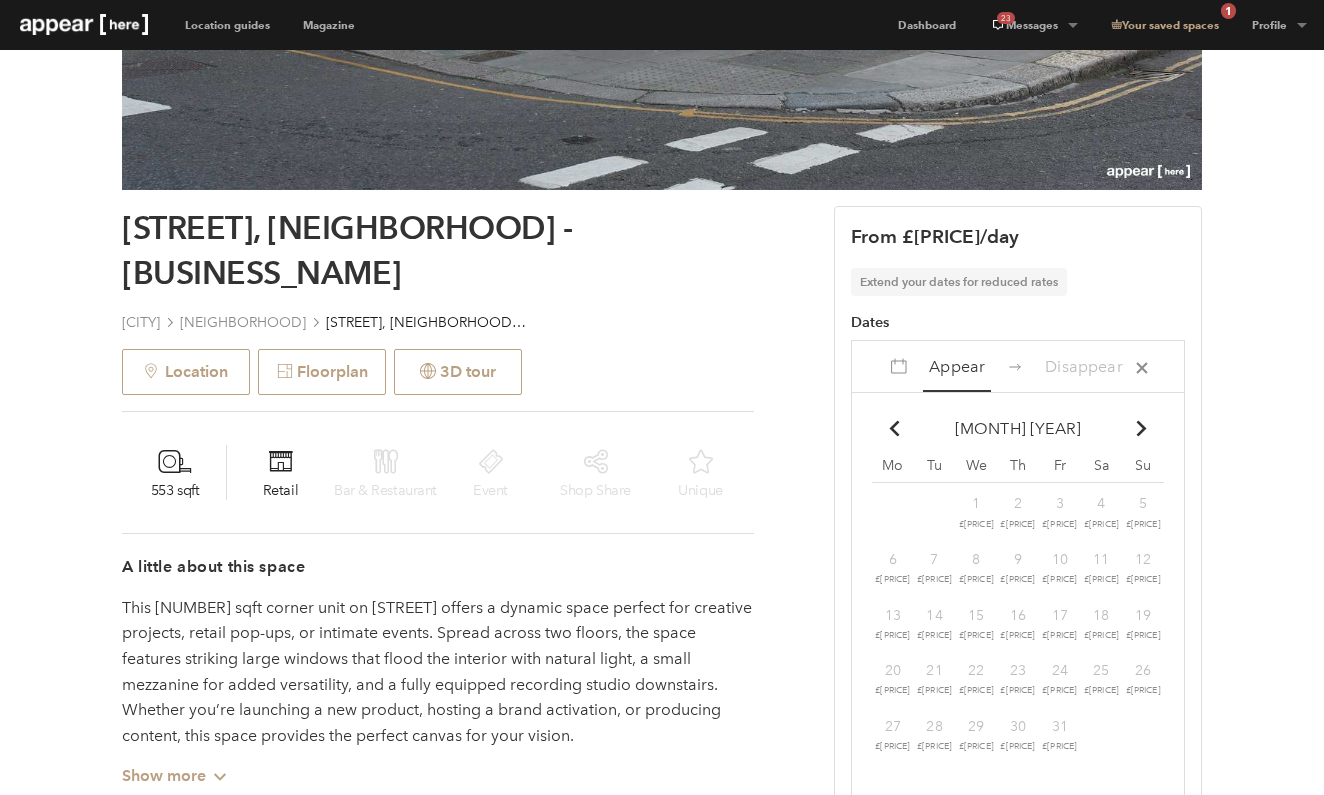 click on "[DAY] £[PRICE]" at bounding box center [893, 511] 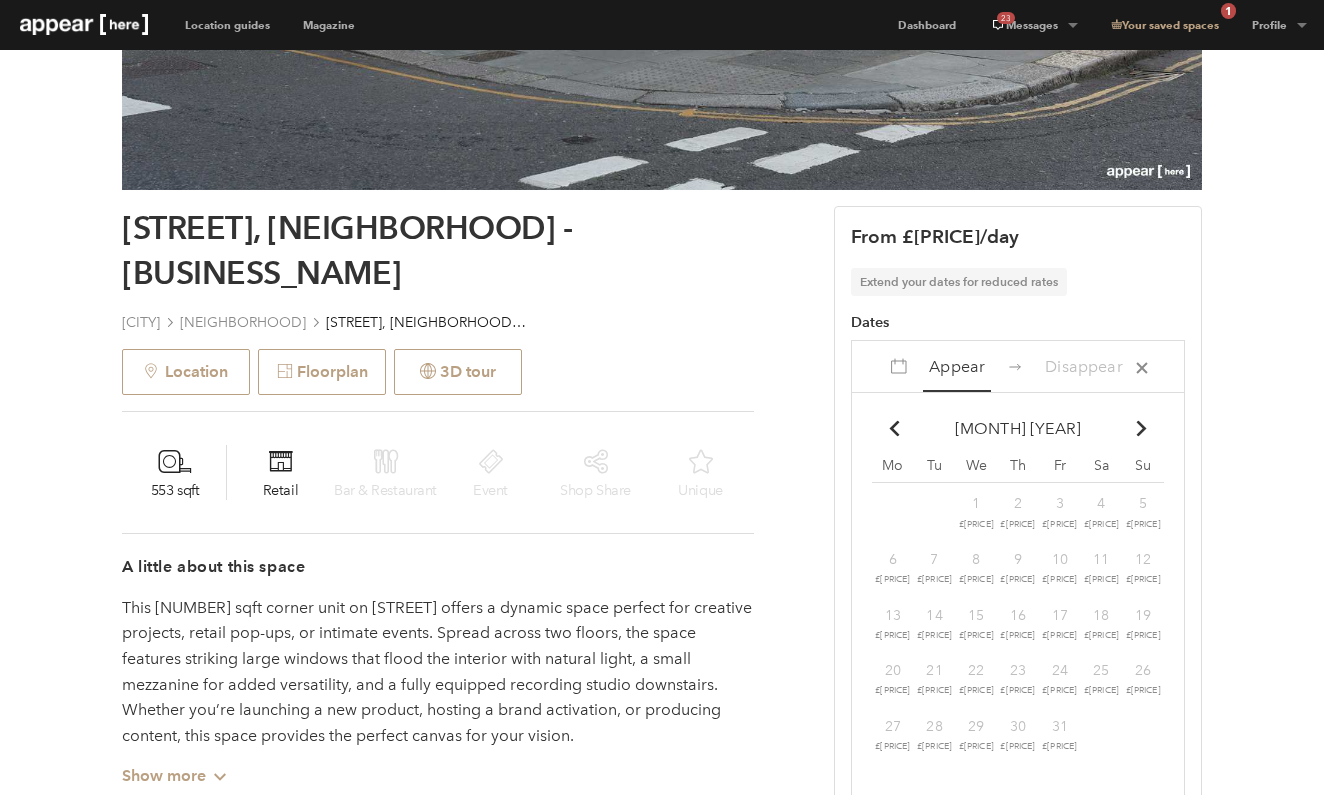 click on "Chevron-up" at bounding box center [1142, 428] 